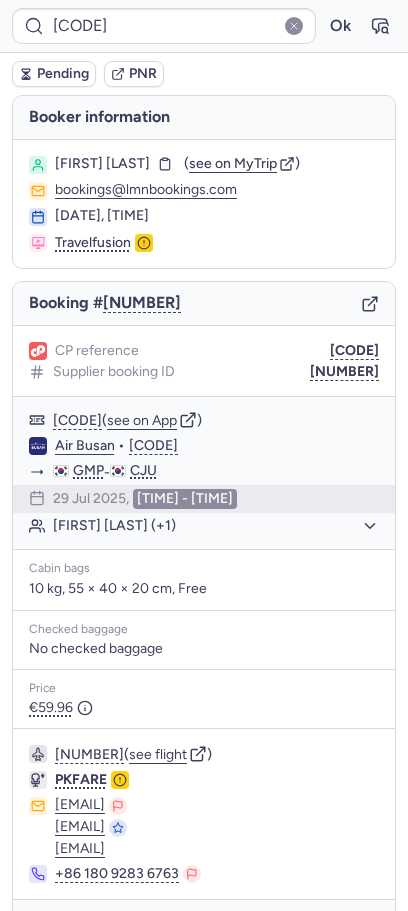 scroll, scrollTop: 0, scrollLeft: 0, axis: both 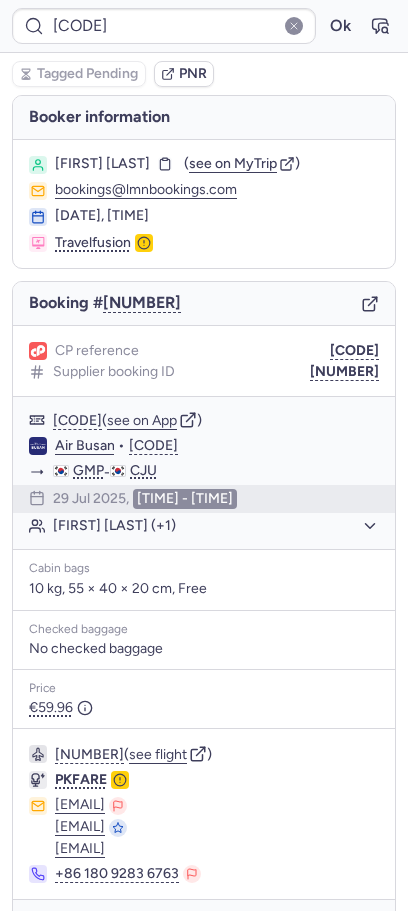 type on "CPQGLU" 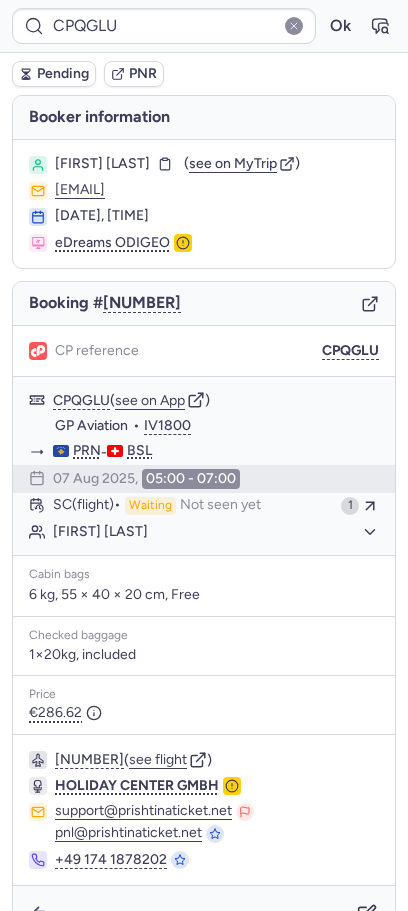 click on "Pending" at bounding box center [63, 74] 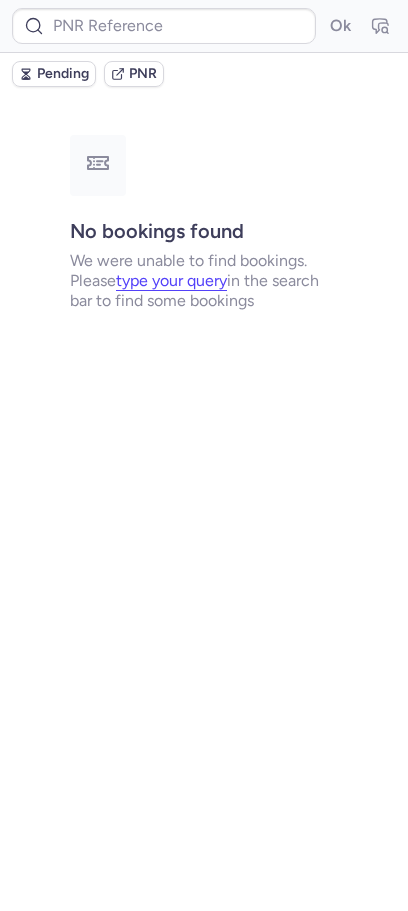 type on "CPKRKI" 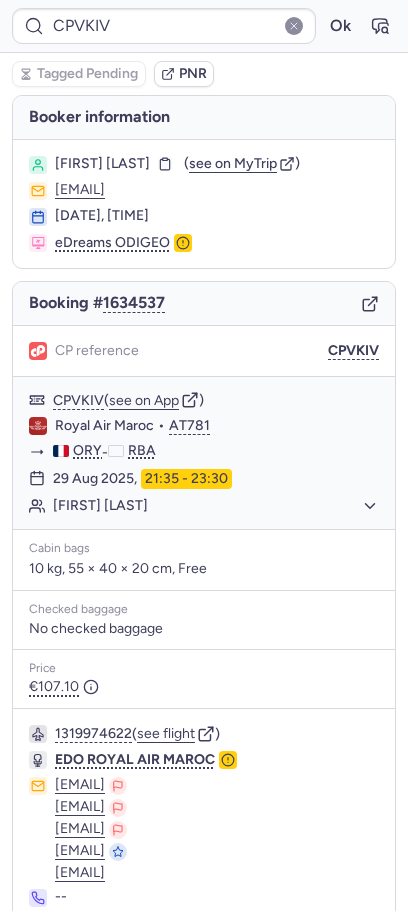 type on "CPRMEI" 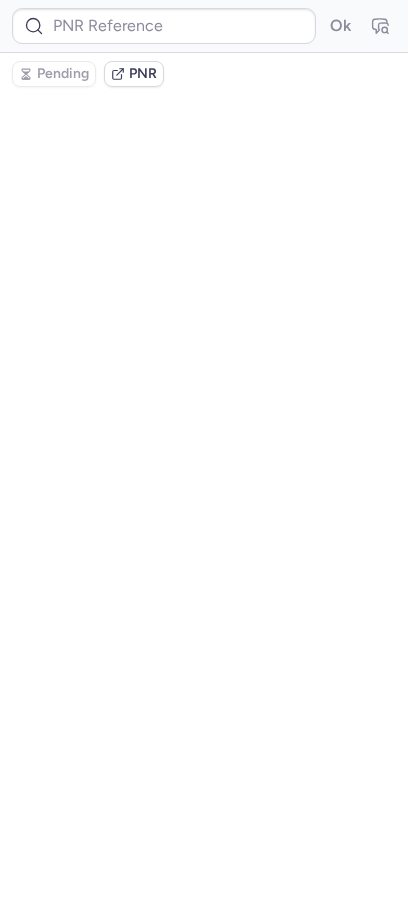 type on "CP57XO" 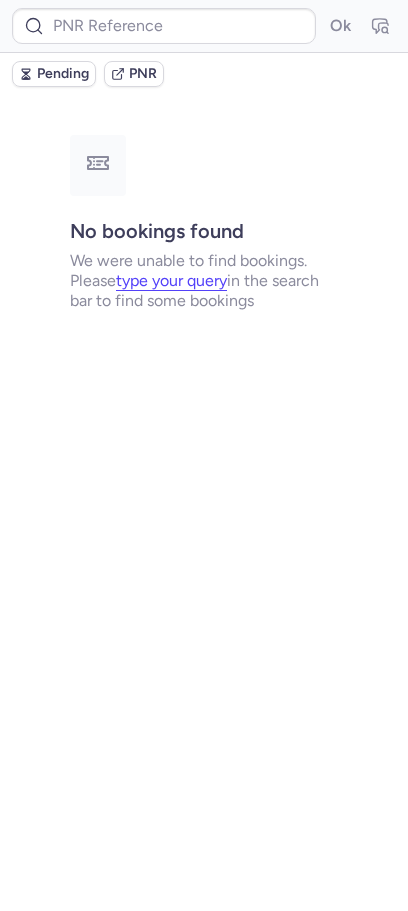 type on "CPVTE6" 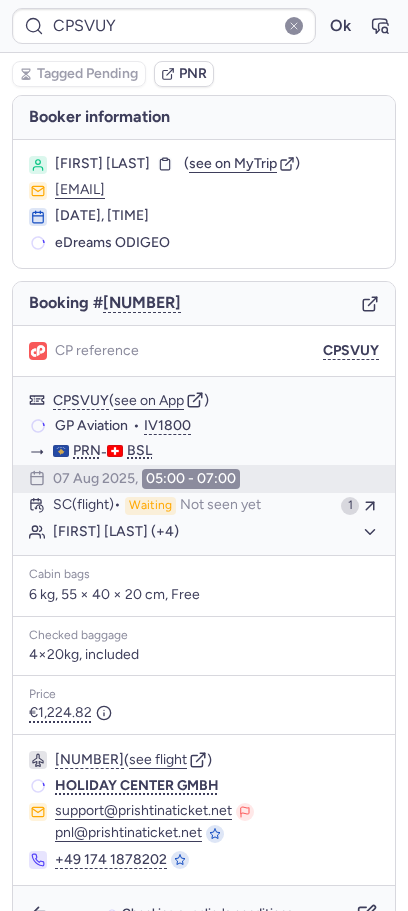 type on "[CODE]" 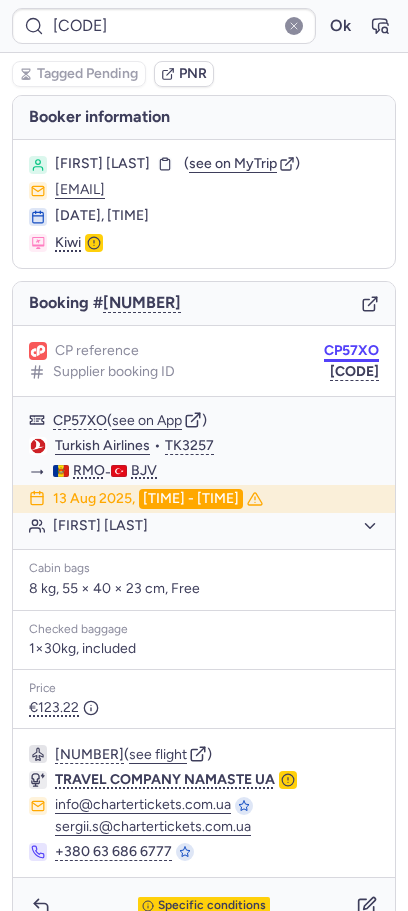 click on "CP57XO" at bounding box center [351, 351] 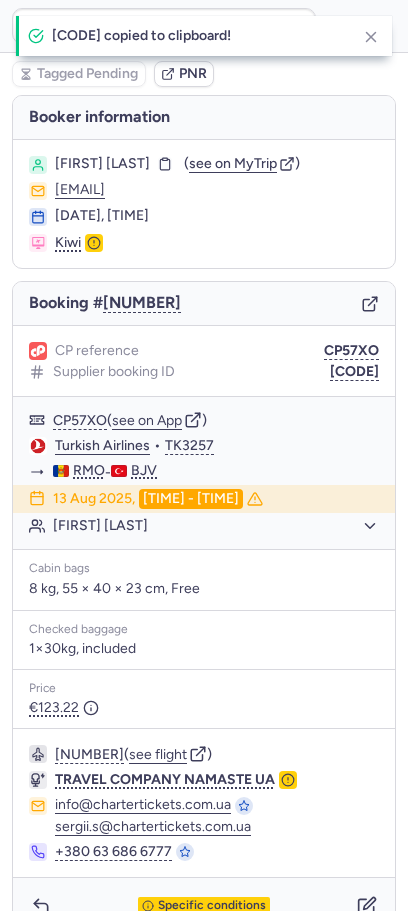 type on "CPVKIV" 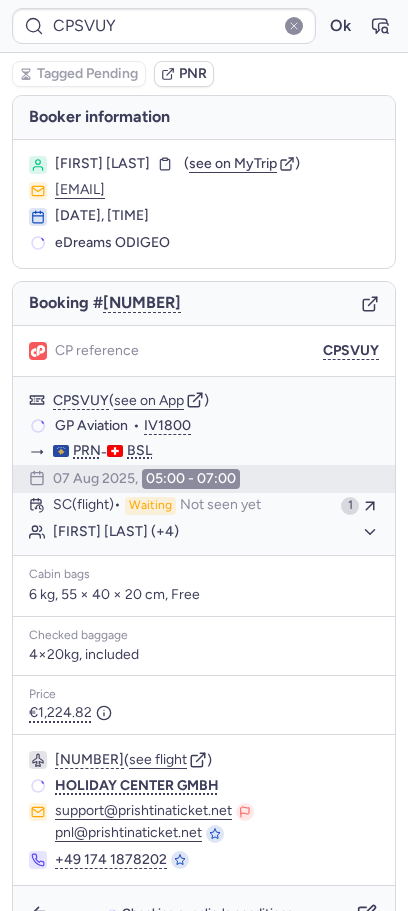 type on "[CODE]" 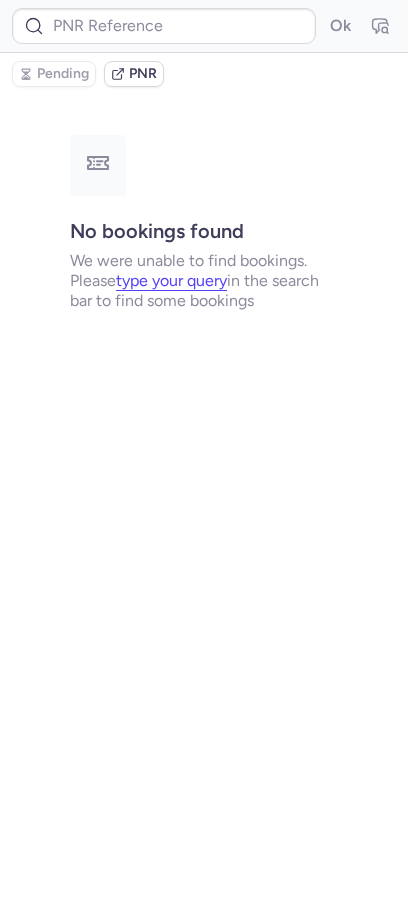 type on "CPSVUY" 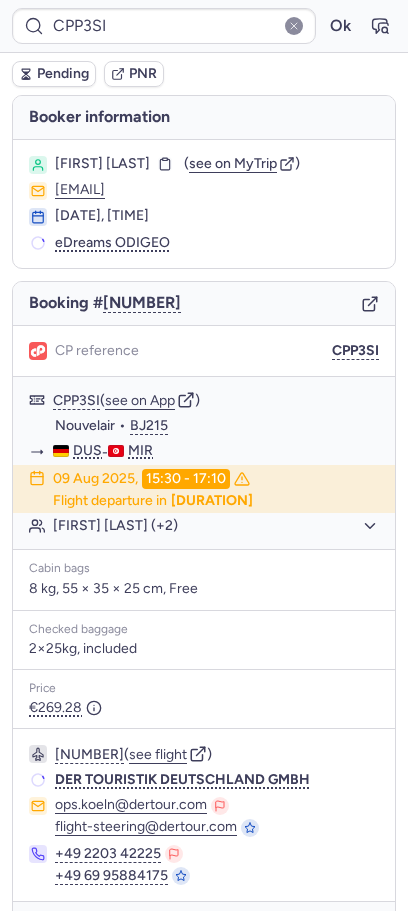 type on "CPMEKF" 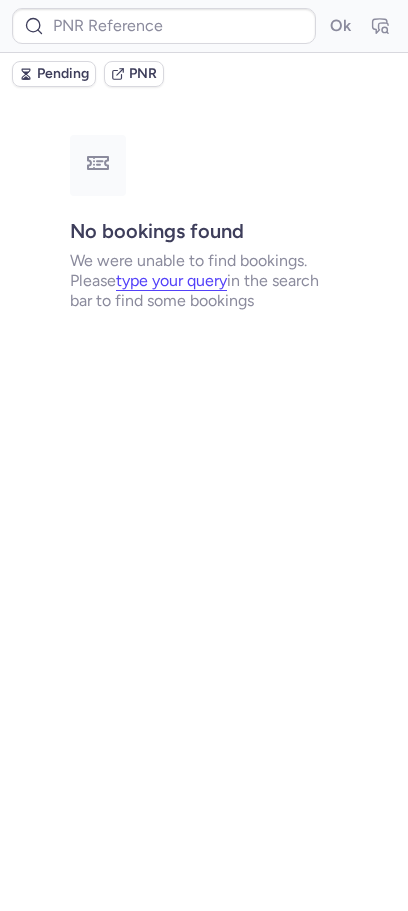 type on "[CODE]" 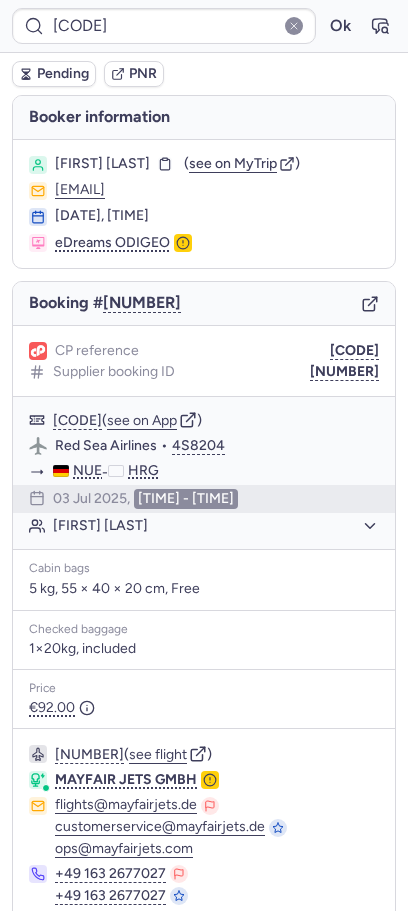 type on "CPVTE6" 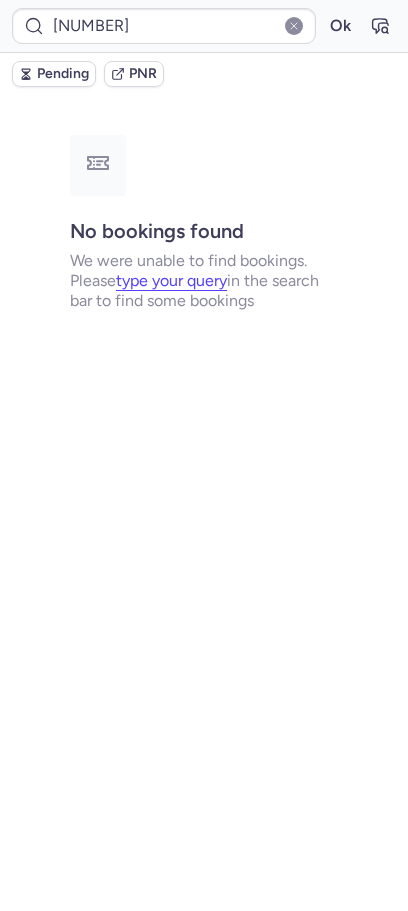 type on "[CODE]" 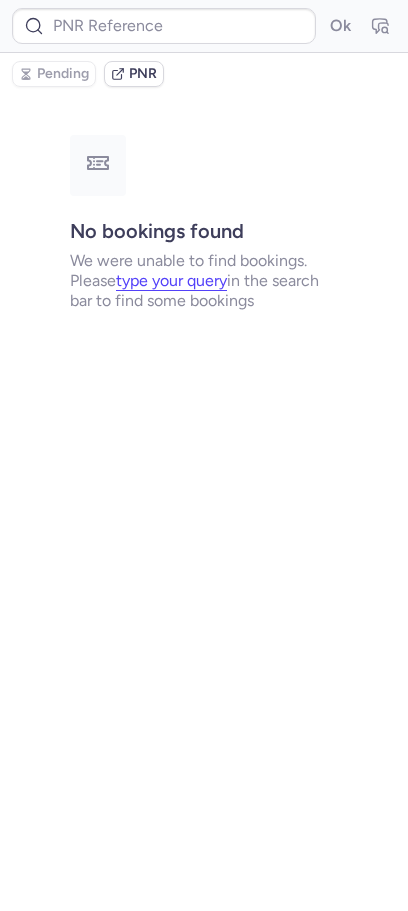 type on "CP6GT5" 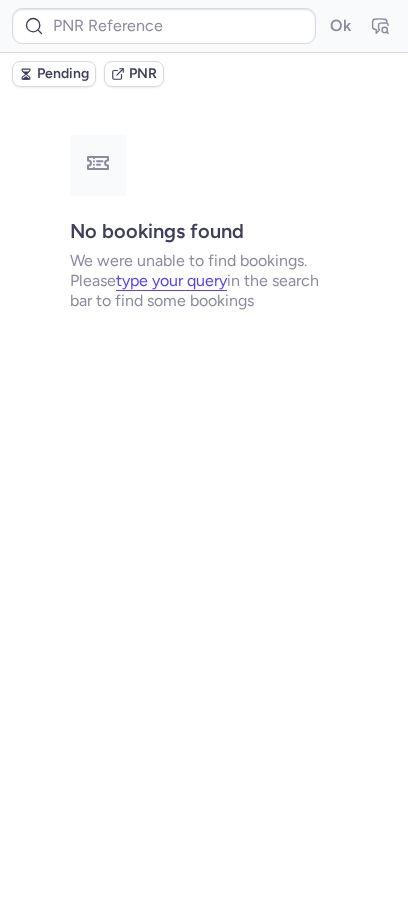 type on "CPVBSV" 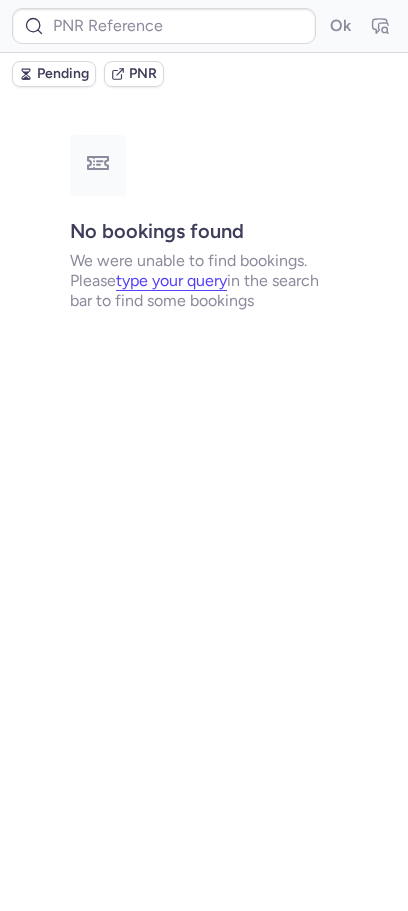 type on "CPVBSV" 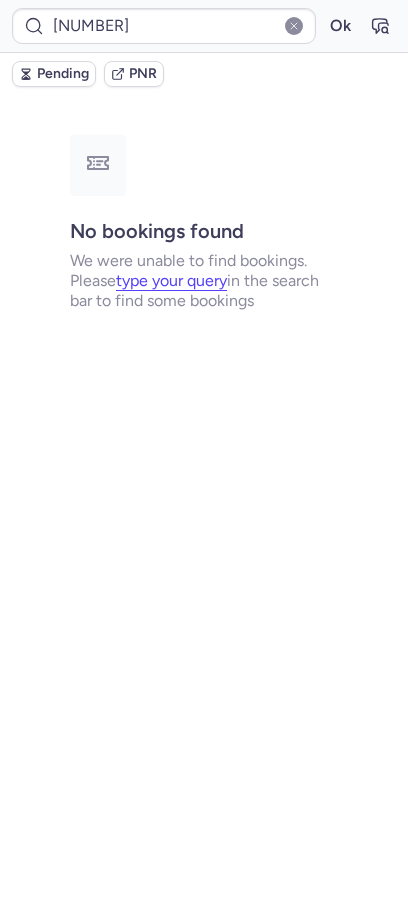 type on "[CODE]" 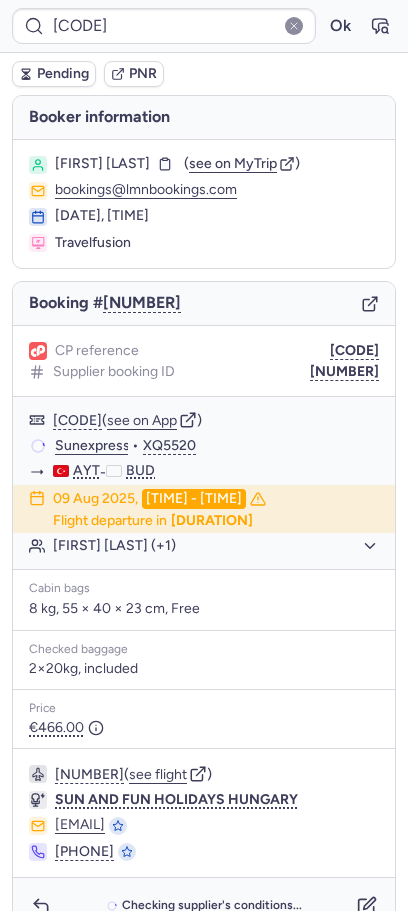 type on "CPPSQK" 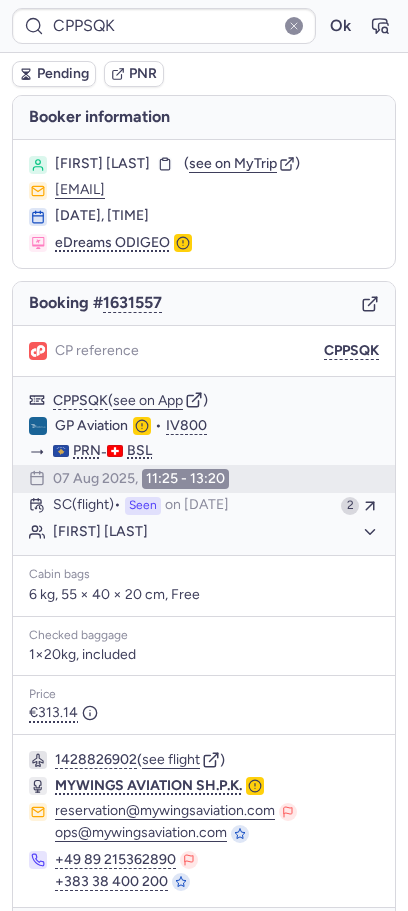scroll, scrollTop: 66, scrollLeft: 0, axis: vertical 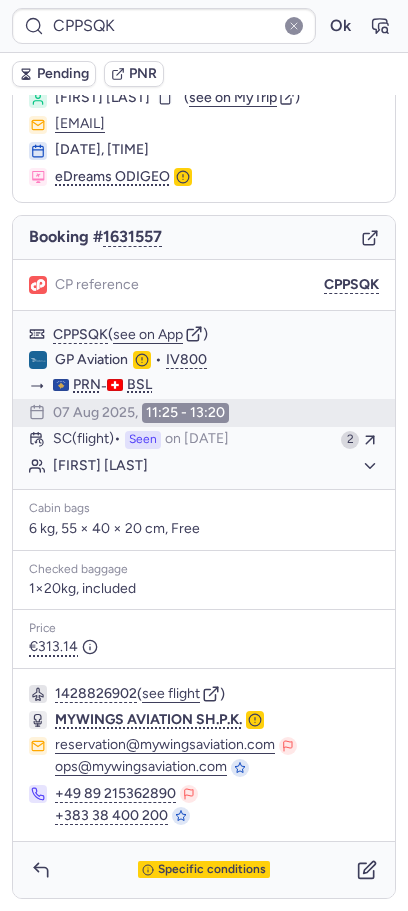 click on "[FIRST] [LAST]" at bounding box center [115, 98] 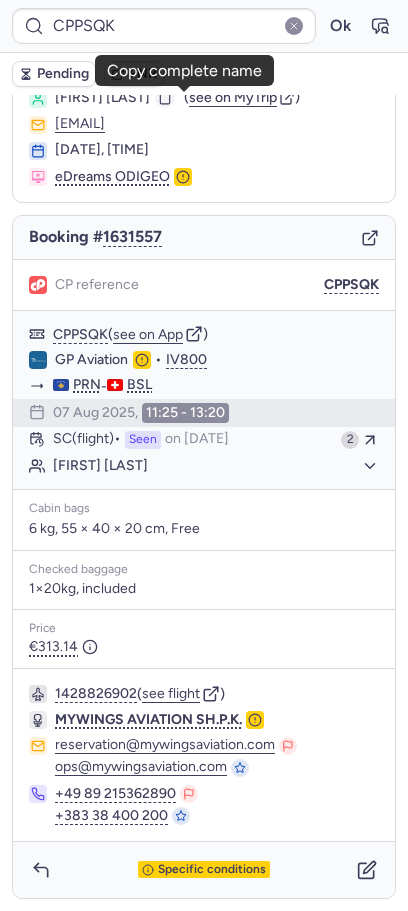 click 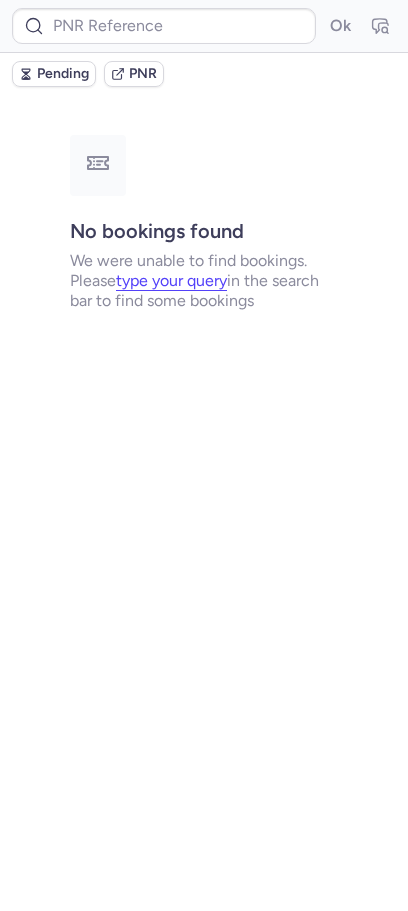 scroll, scrollTop: 0, scrollLeft: 0, axis: both 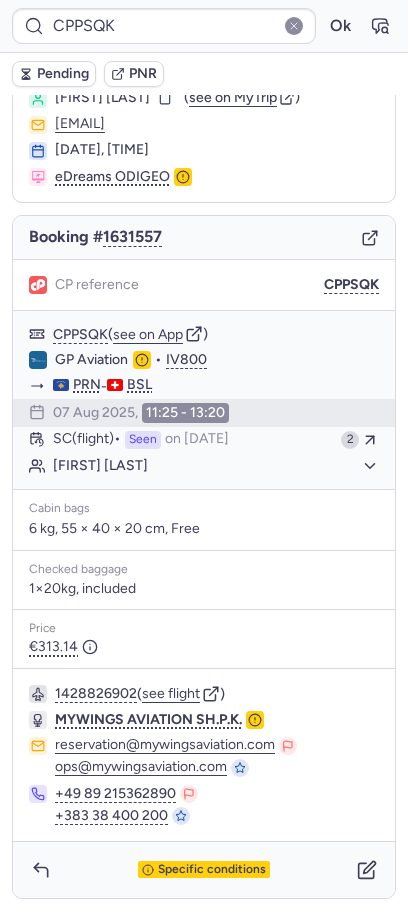 click on "[FIRST] [LAST]" at bounding box center (102, 98) 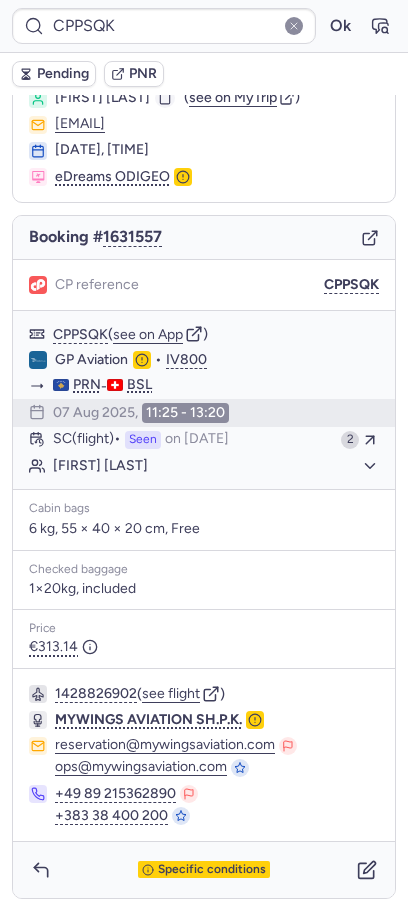 click 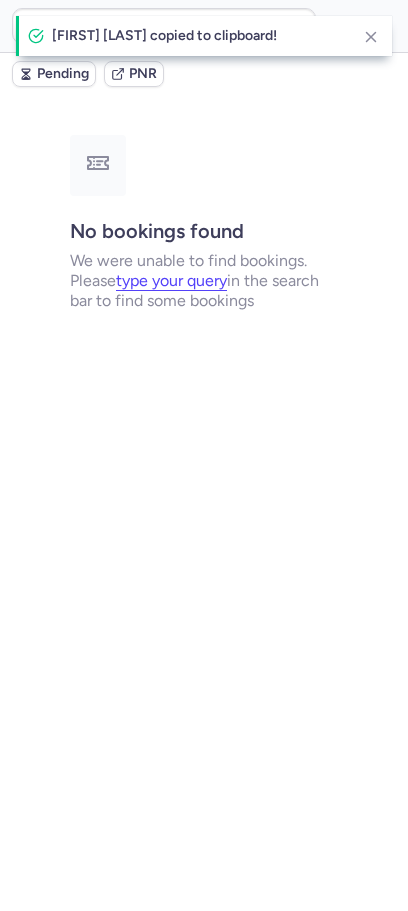 scroll, scrollTop: 0, scrollLeft: 0, axis: both 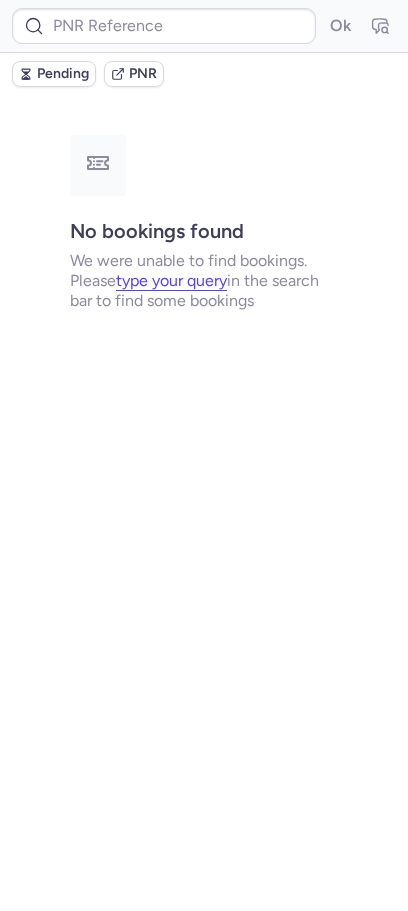 type on "CPPSQK" 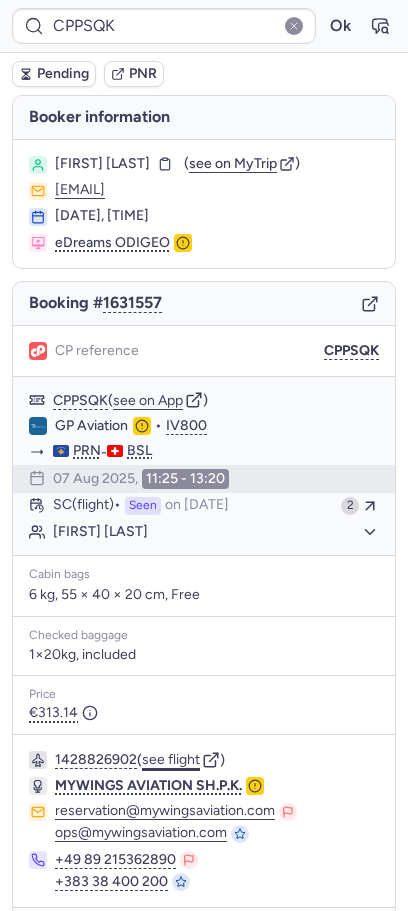 click on "see flight" 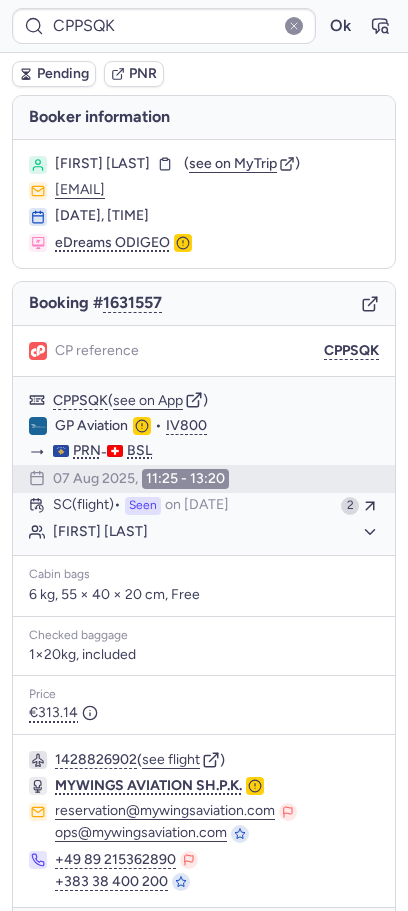 click on "Pending" at bounding box center [63, 74] 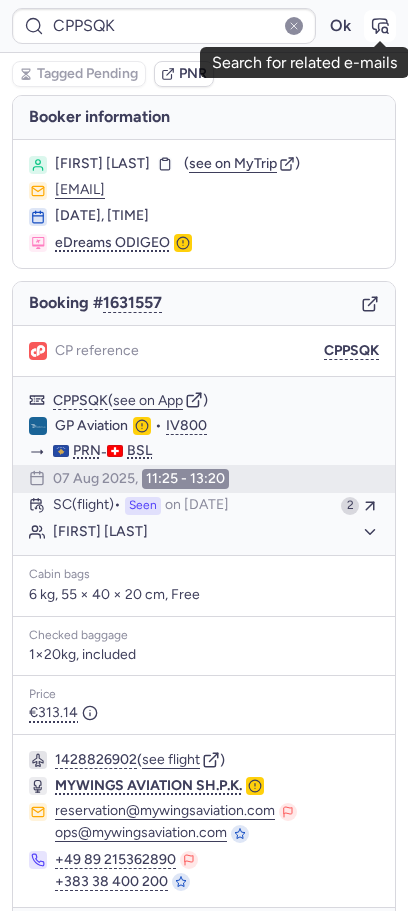 click at bounding box center [380, 26] 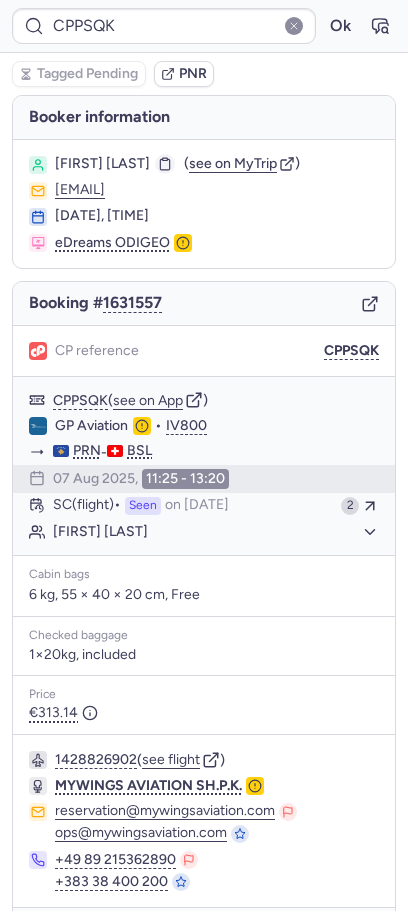 click 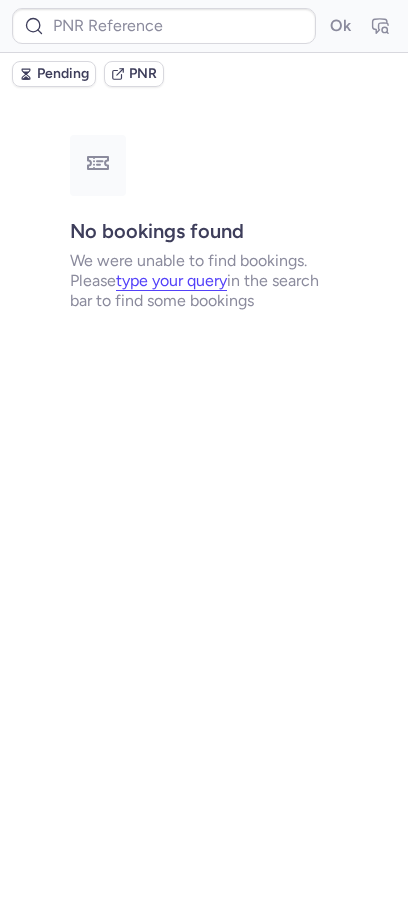 type on "[CODE]" 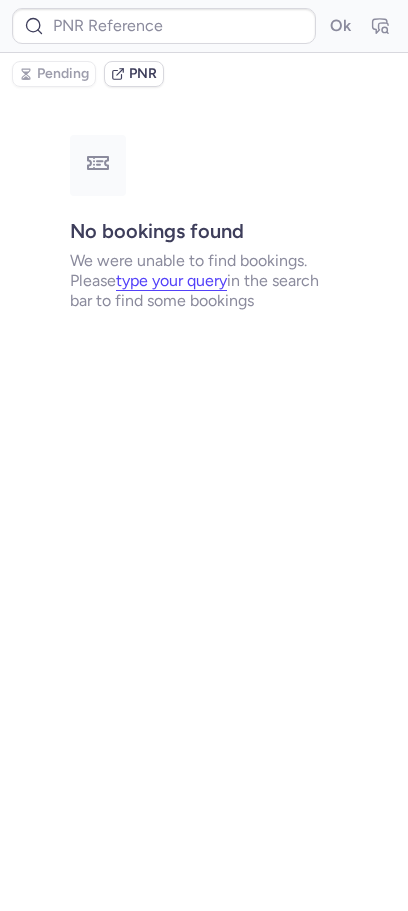 type on "CPZMVW" 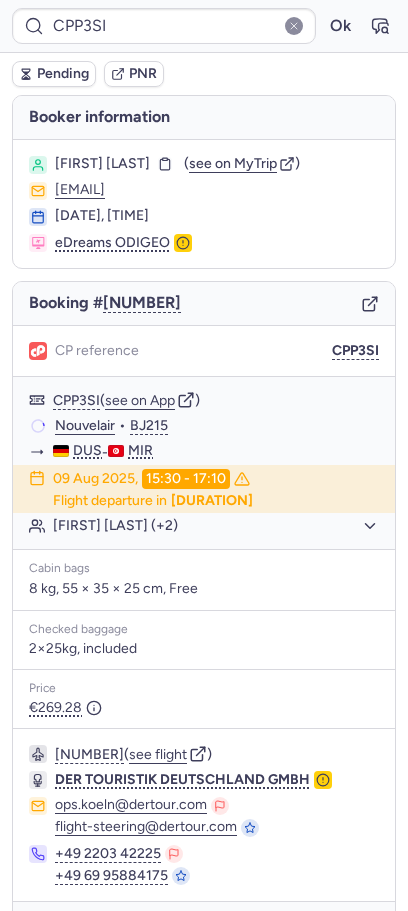 type on "CPPSQK" 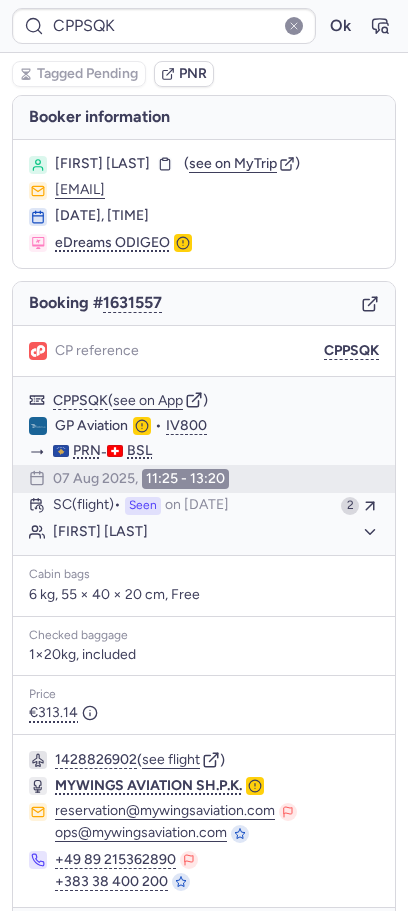 click on "[FIRST] [LAST]" at bounding box center [115, 164] 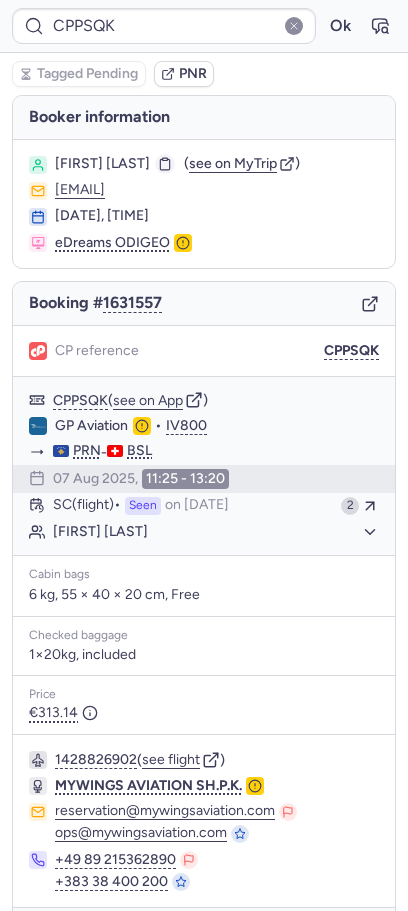 click 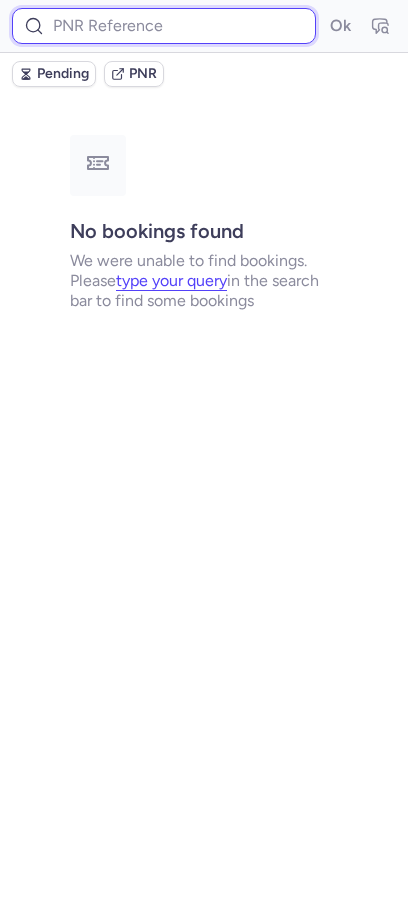 click at bounding box center [164, 26] 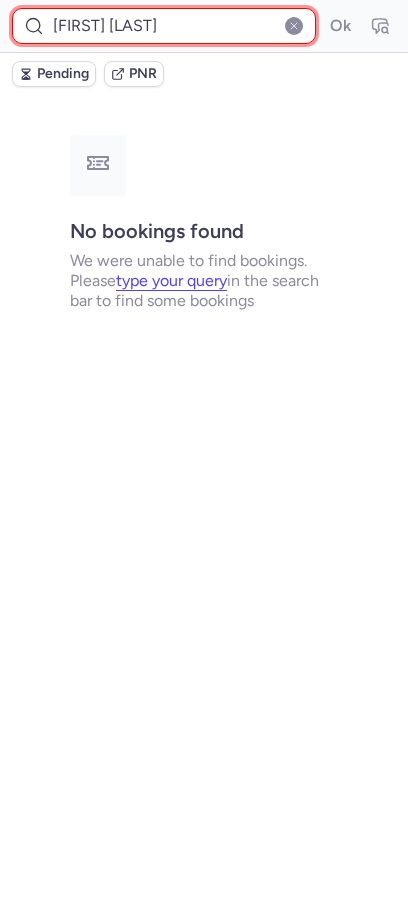click on "[FIRST] [LAST]" at bounding box center [164, 26] 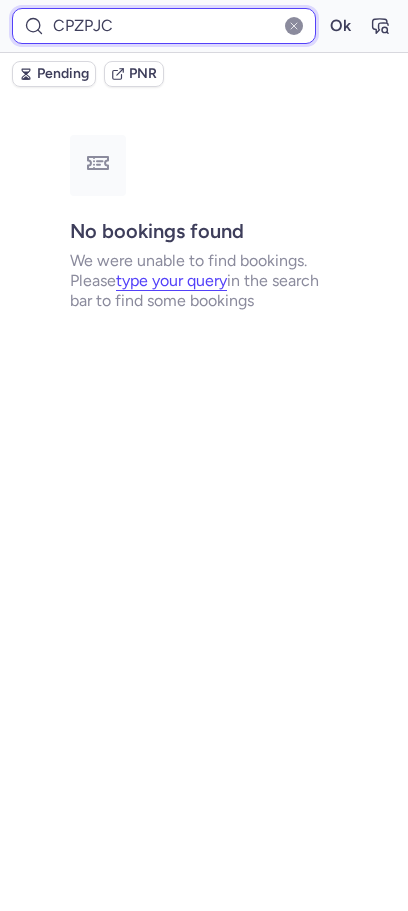 type on "CPZPJC" 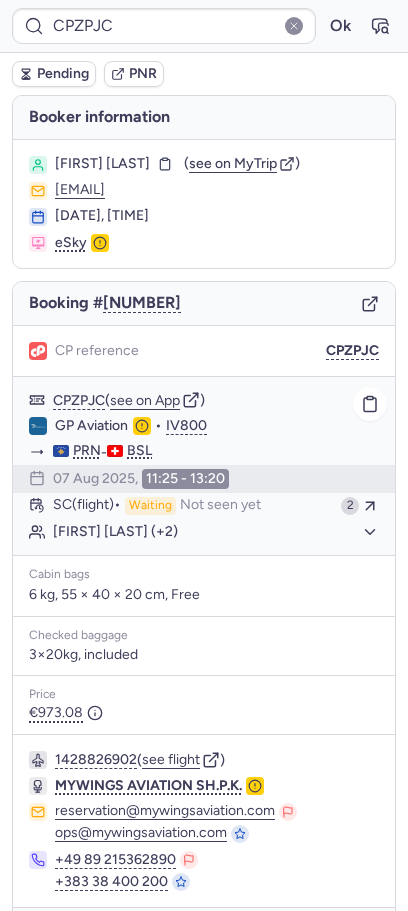 click on "[FIRST] [LAST] (+2)" 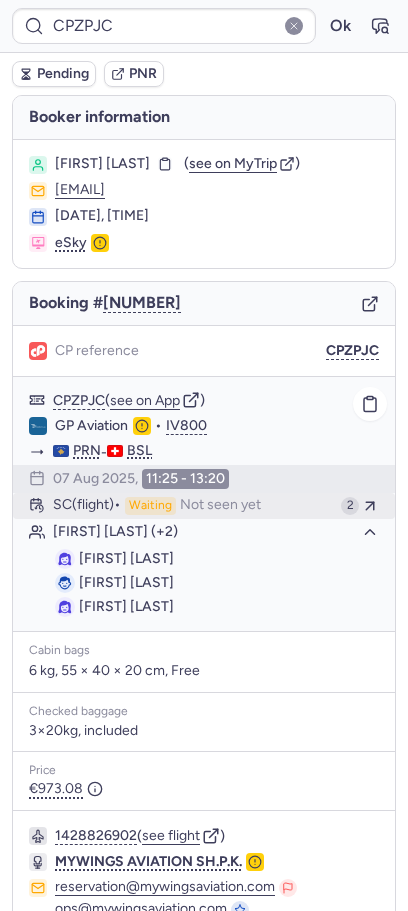 click on "Not seen yet" at bounding box center (220, 506) 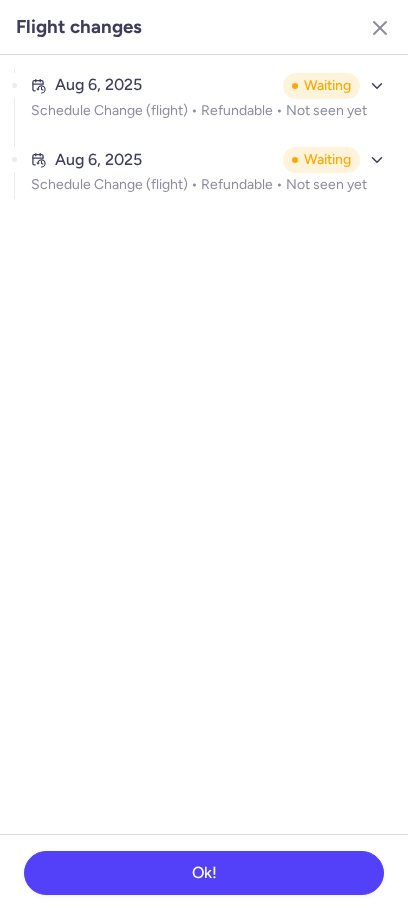 click on "Aug 6, 2025 Waiting Schedule Change (flight) • Refundable • Not seen yet" at bounding box center (210, 104) 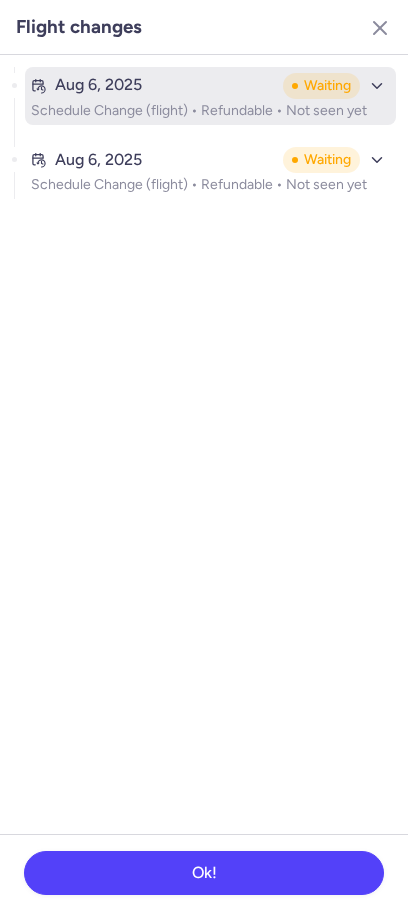 click on "Schedule Change (flight) • Refundable • Not seen yet" at bounding box center [210, 111] 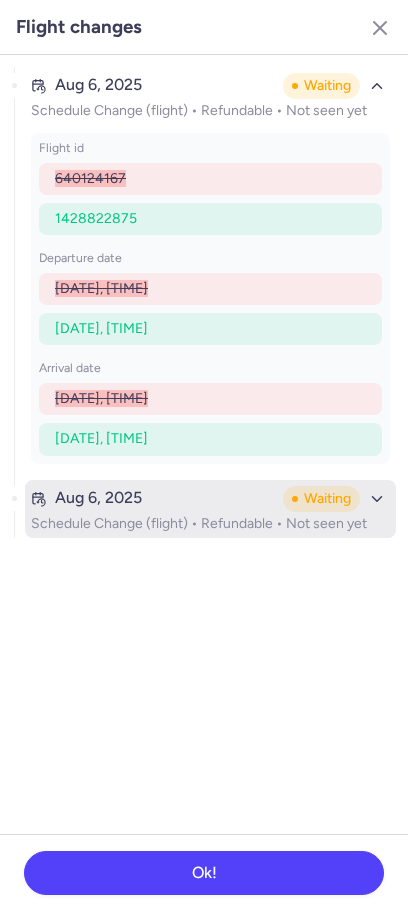 click on "Aug 6, 2025" at bounding box center [153, 498] 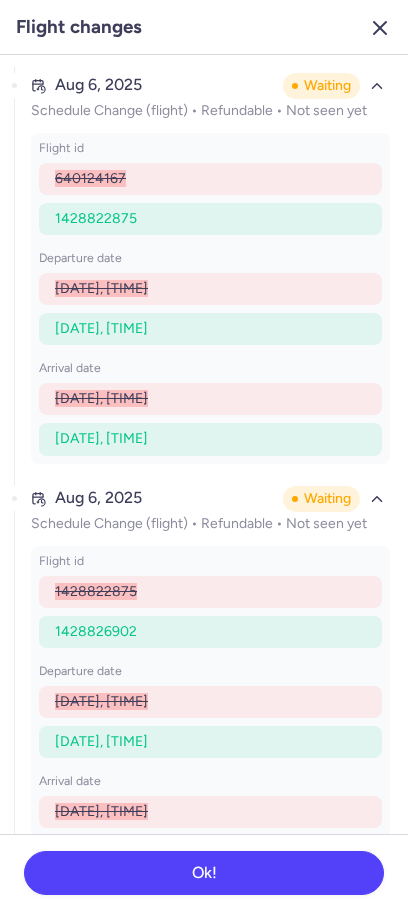 click 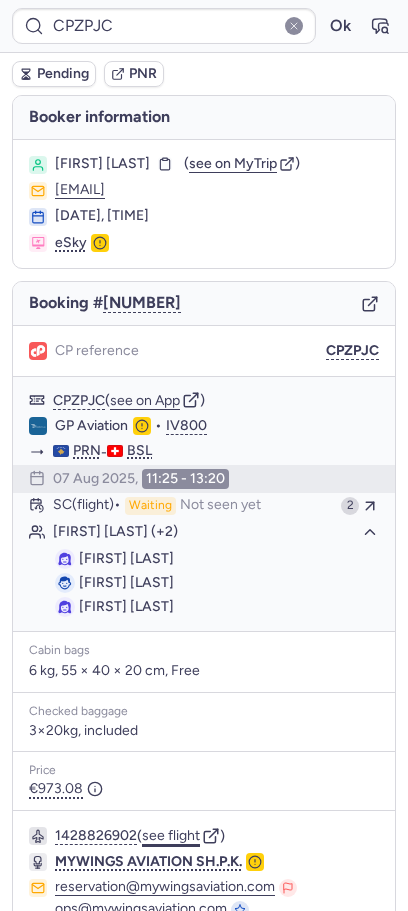 click on "see flight" 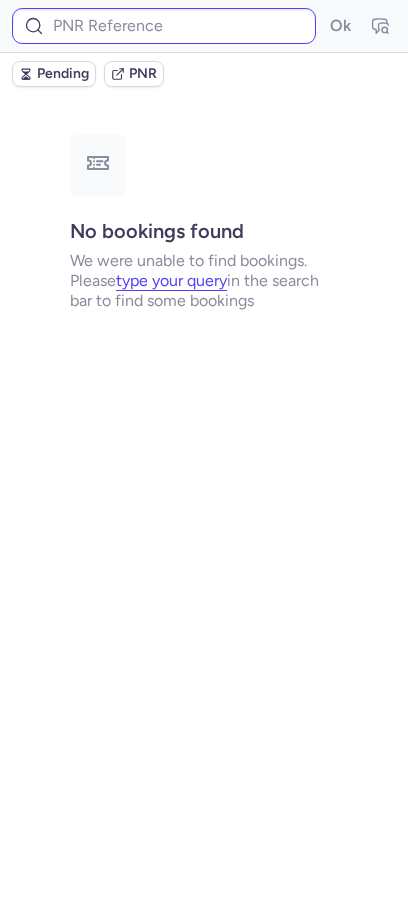 type on "CPPSQK" 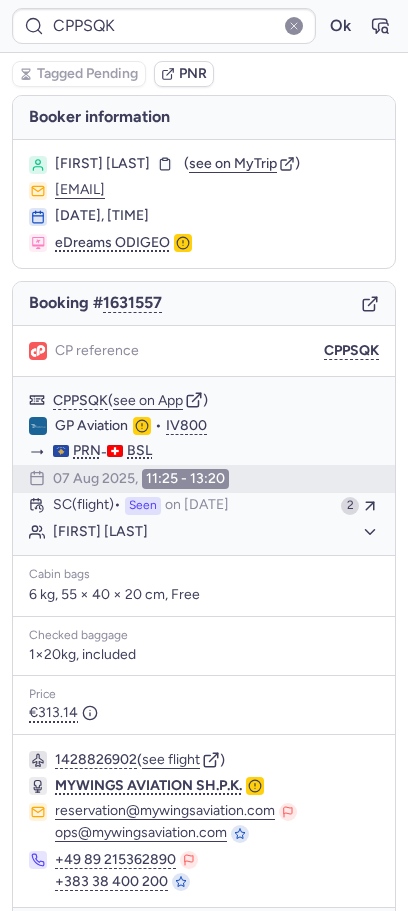 scroll, scrollTop: 66, scrollLeft: 0, axis: vertical 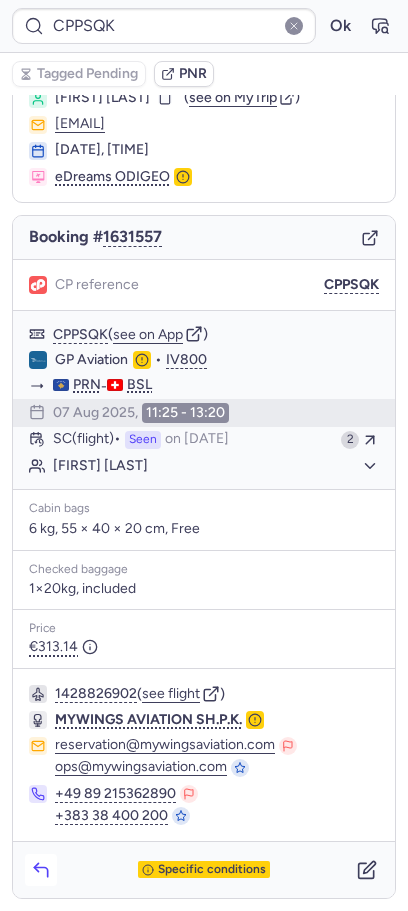 click at bounding box center [41, 870] 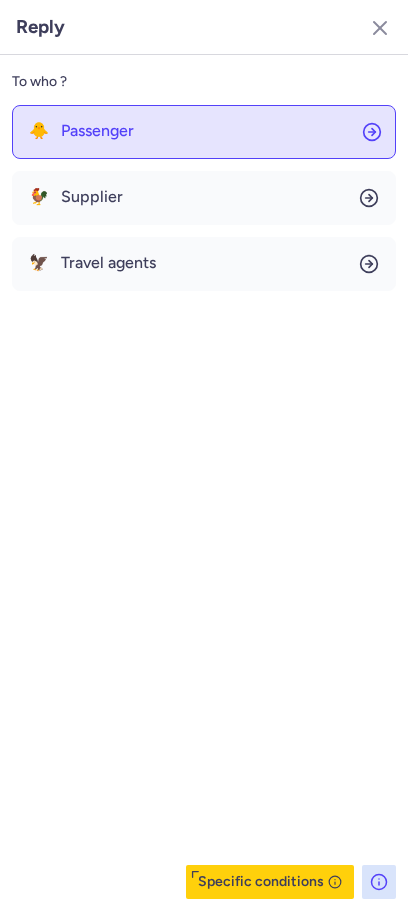 click on "Passenger" at bounding box center [97, 131] 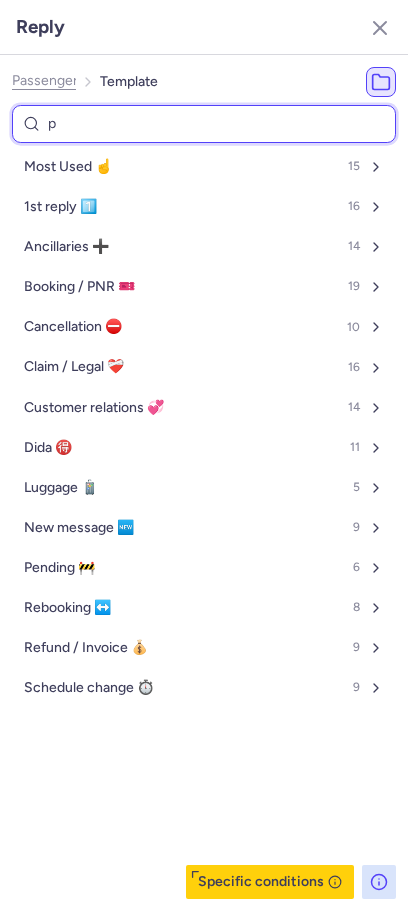 type on "pe" 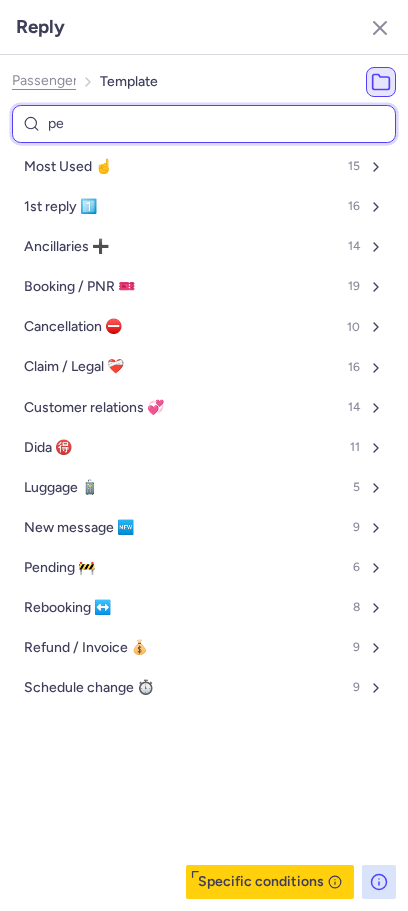 select on "en" 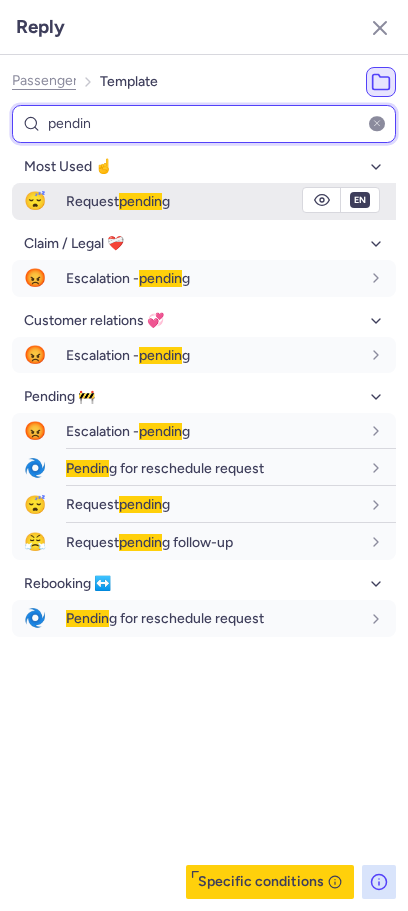 type on "pendin" 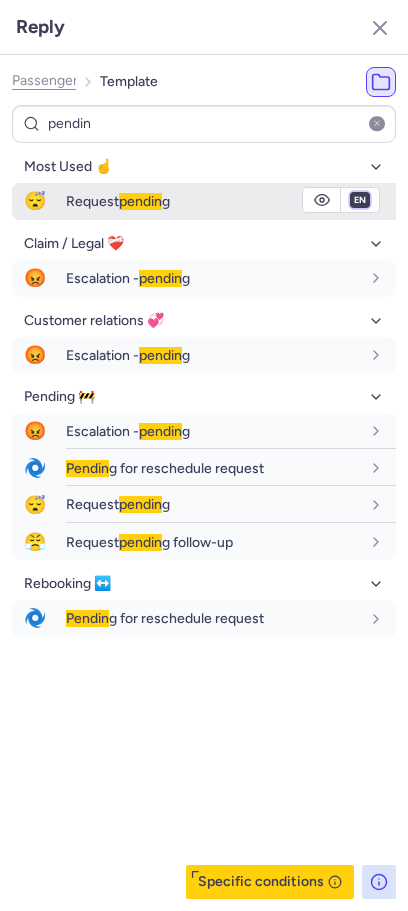click on "fr en de nl pt es it ru" at bounding box center [360, 200] 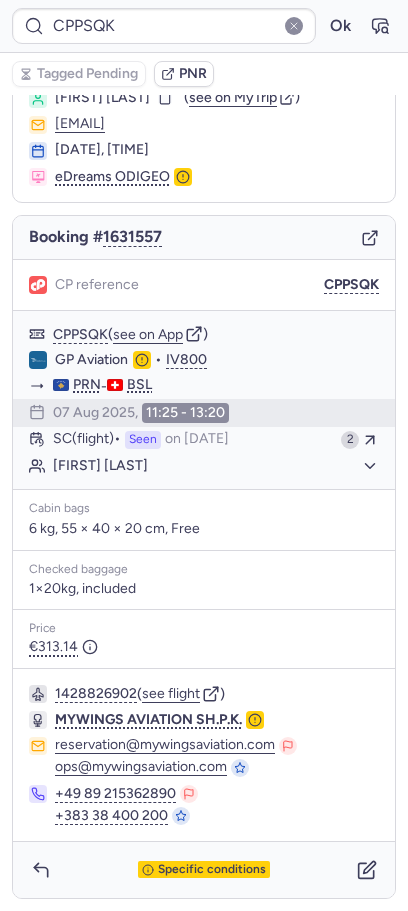 type on "CPVTE6" 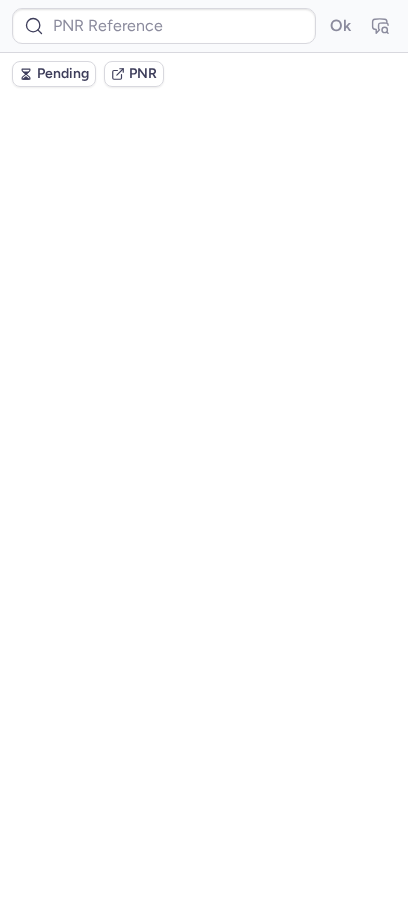 scroll, scrollTop: 0, scrollLeft: 0, axis: both 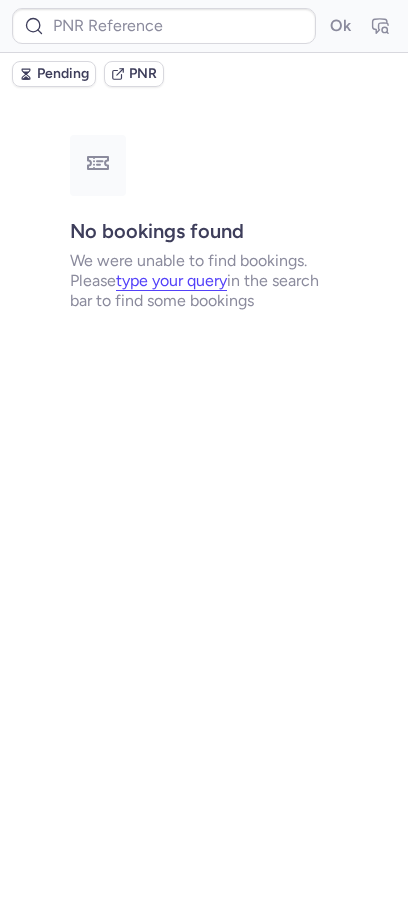 type on "CPPSQK" 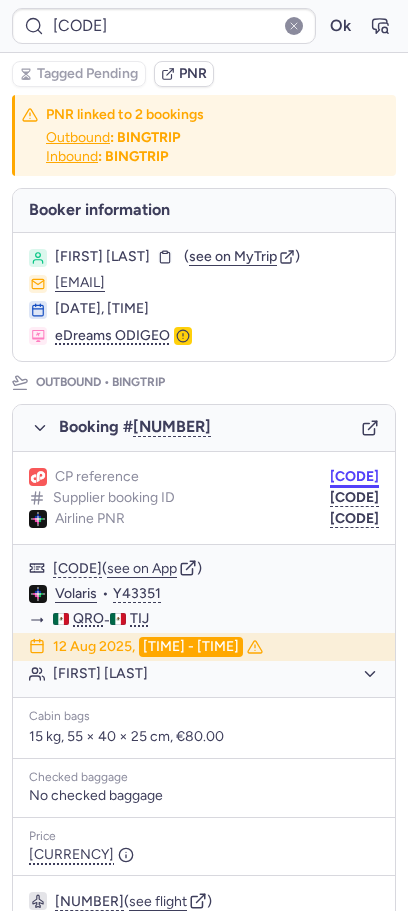 click on "[CODE]" at bounding box center [354, 477] 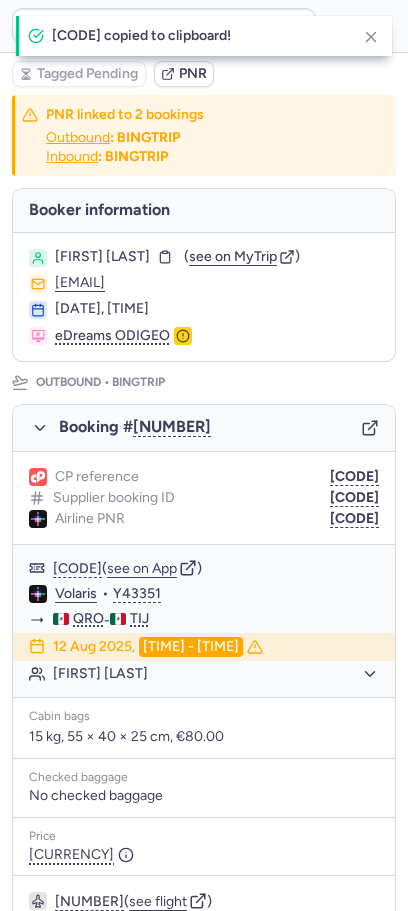 copy on "[DATE], [TIME]" 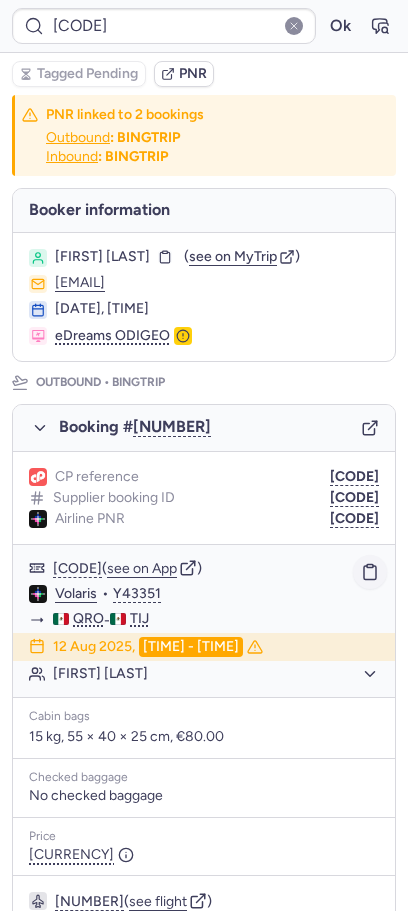 click 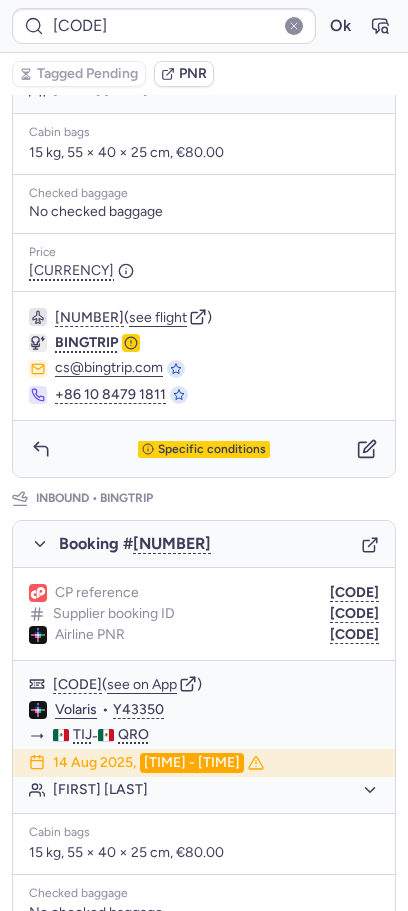 scroll, scrollTop: 878, scrollLeft: 0, axis: vertical 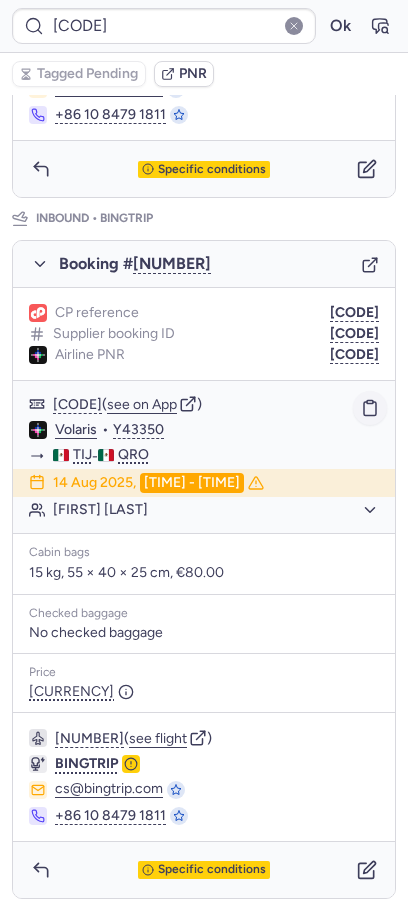 click 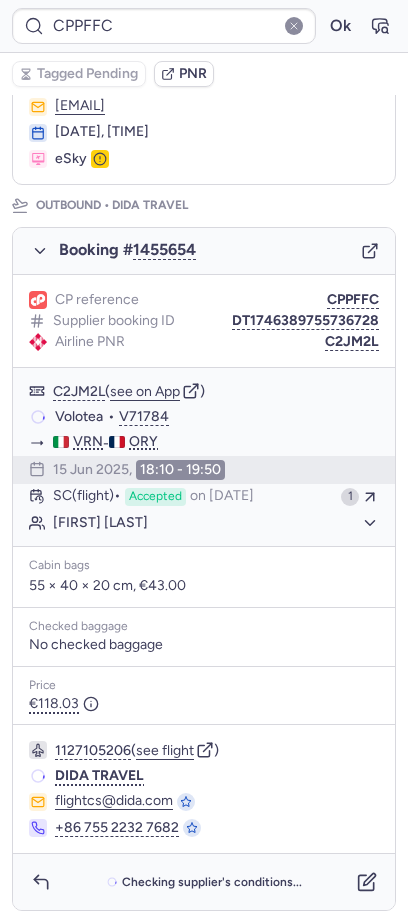type on "CPPSQK" 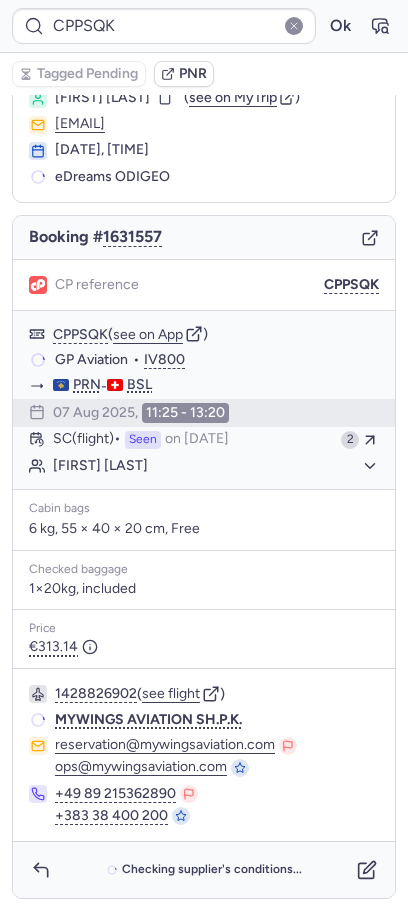 scroll, scrollTop: 66, scrollLeft: 0, axis: vertical 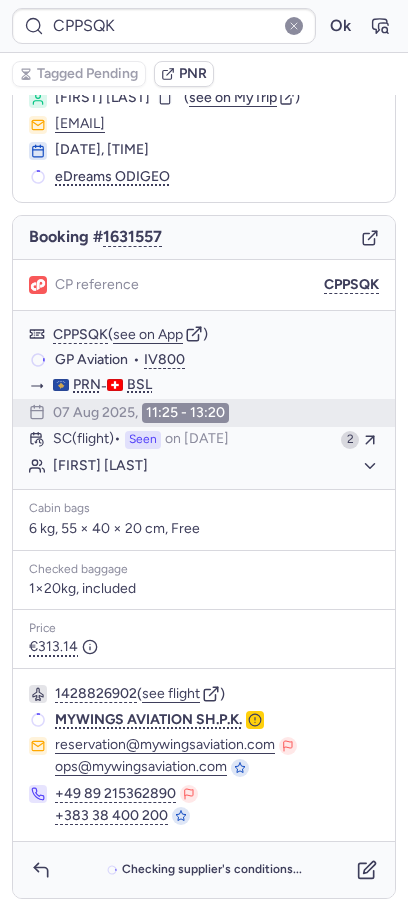 click on "Checking supplier's conditions..." at bounding box center (204, 870) 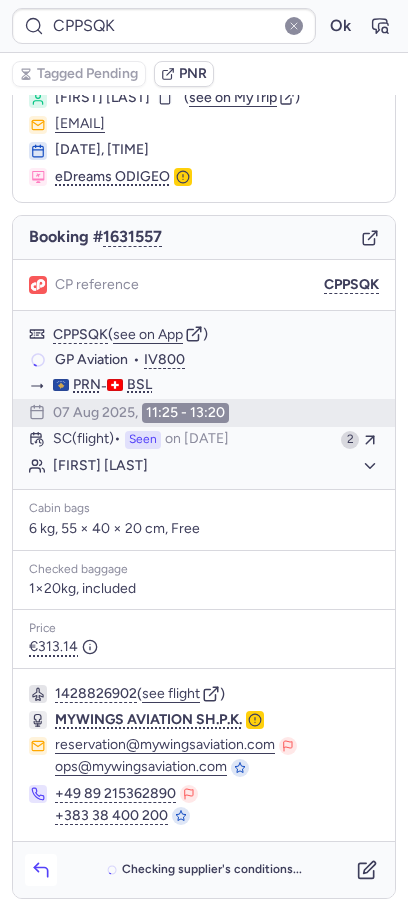 click 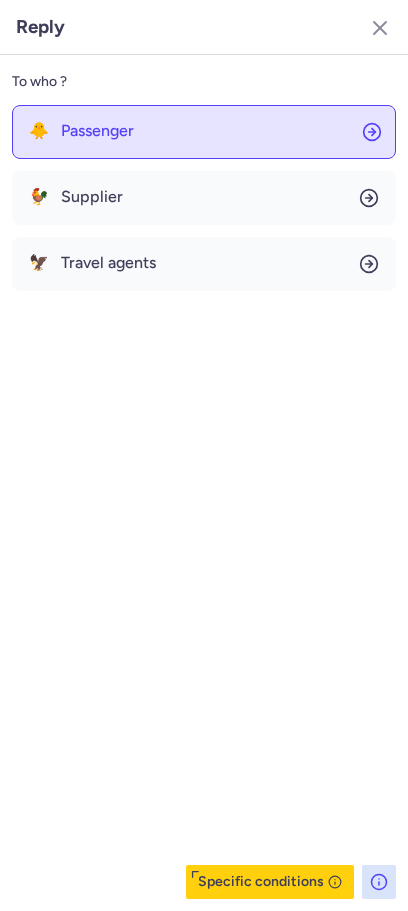click on "🐥 Passenger" 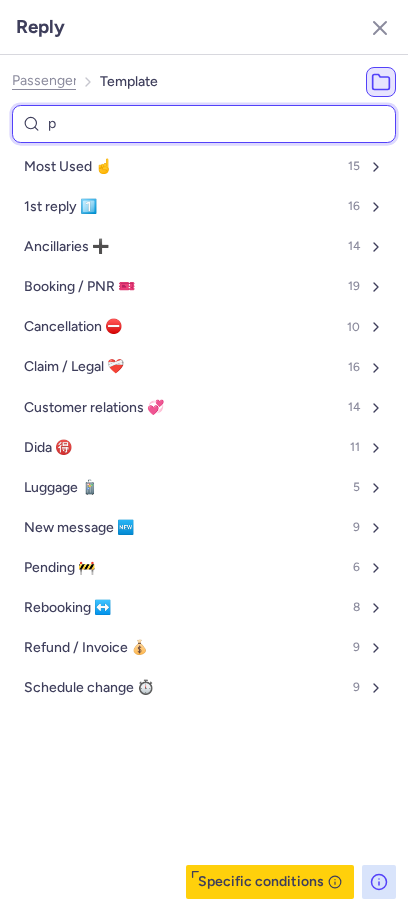 type on "pe" 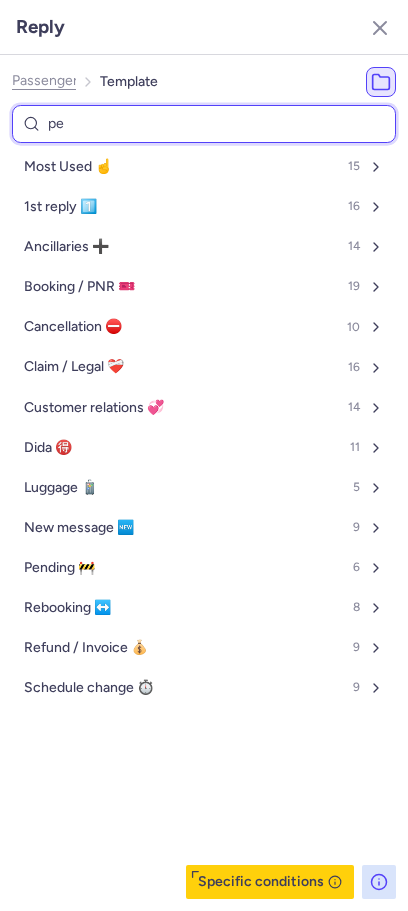 select on "en" 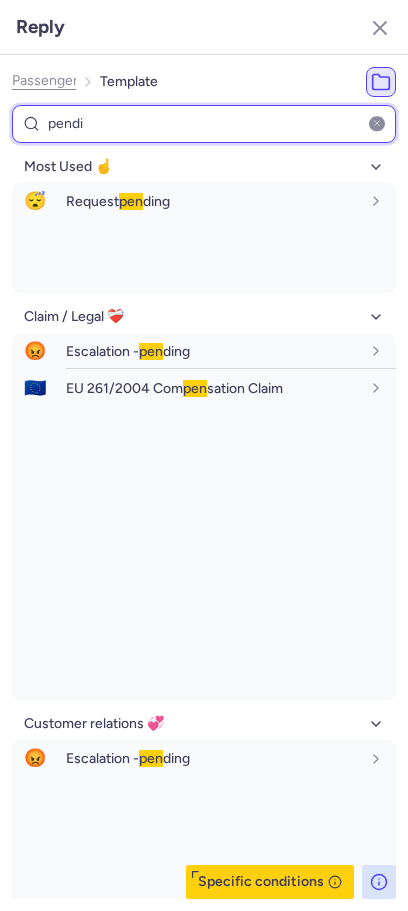 type on "pendin" 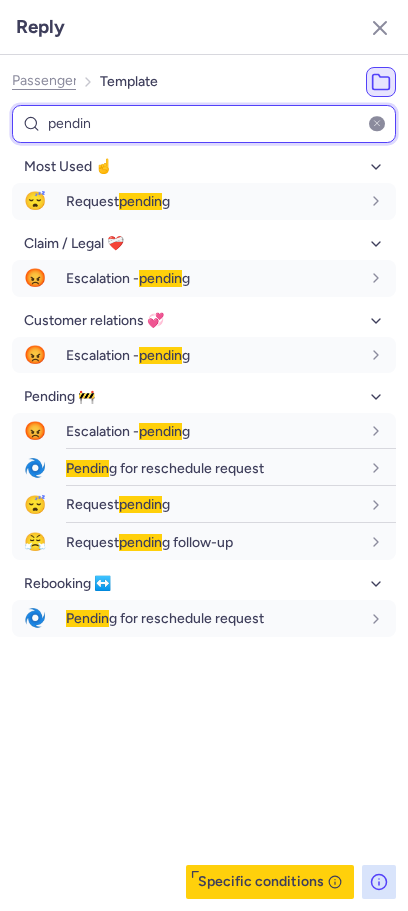 click on "pendin" at bounding box center [204, 124] 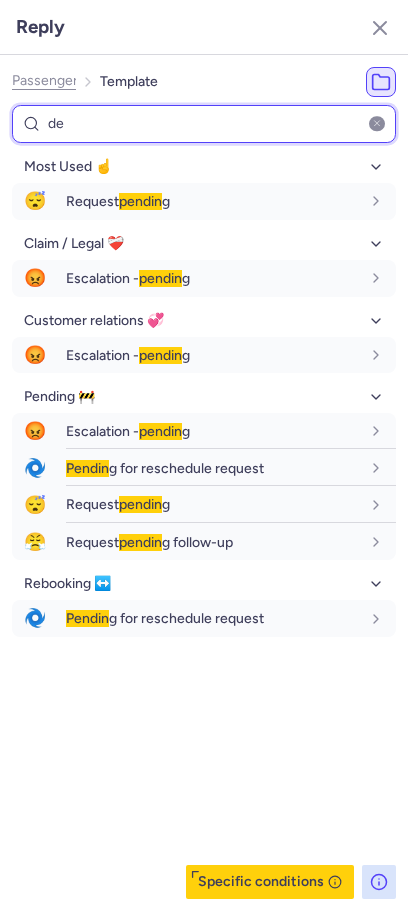 type on "den" 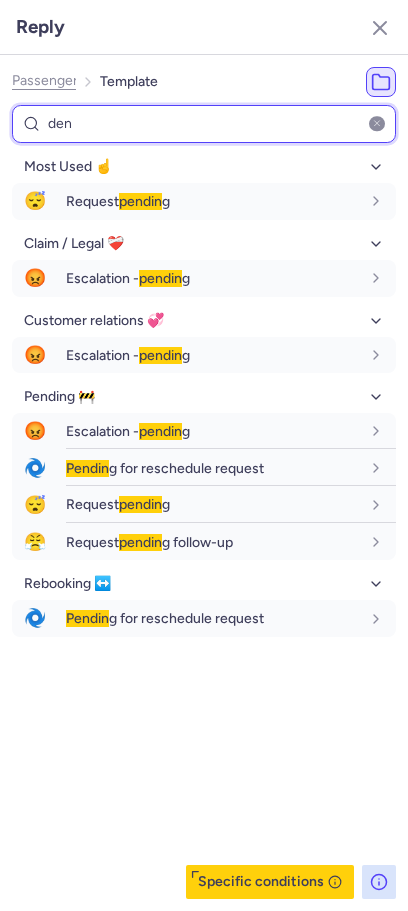 select on "en" 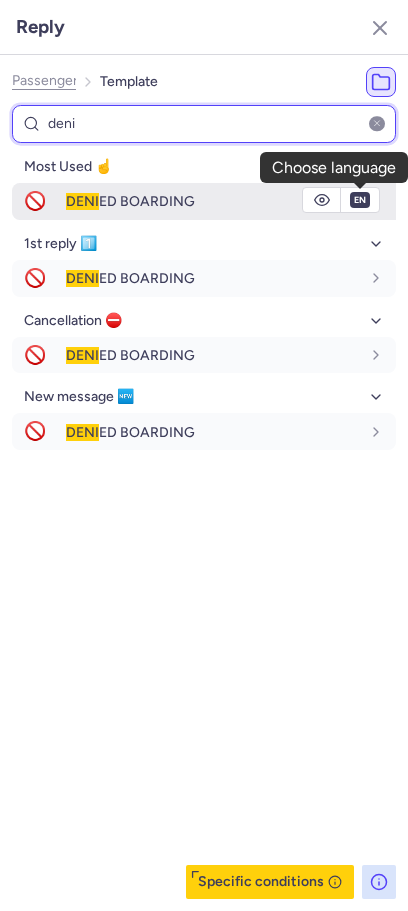 type on "deni" 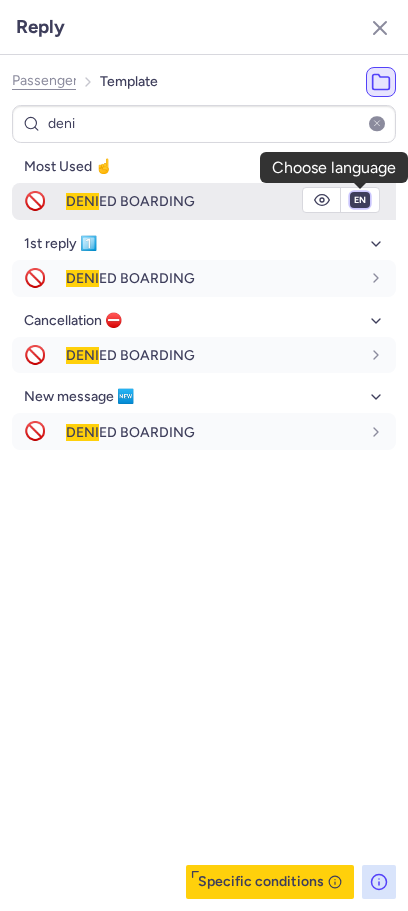 click on "fr en de nl pt es it ru" at bounding box center (360, 200) 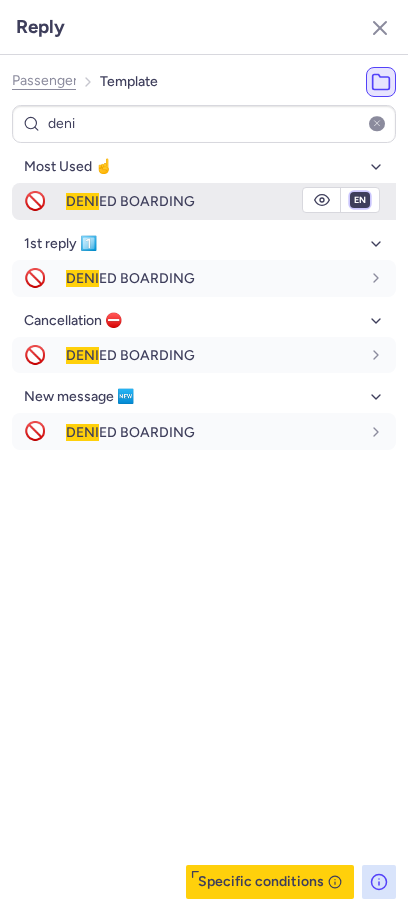 select on "fr" 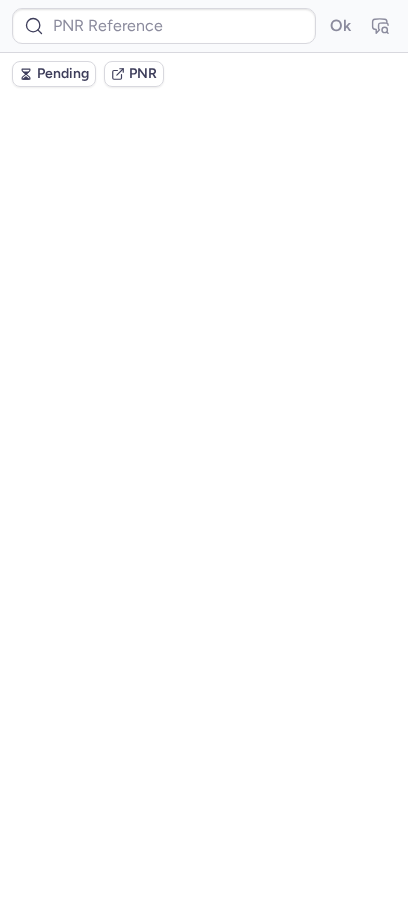scroll, scrollTop: 0, scrollLeft: 0, axis: both 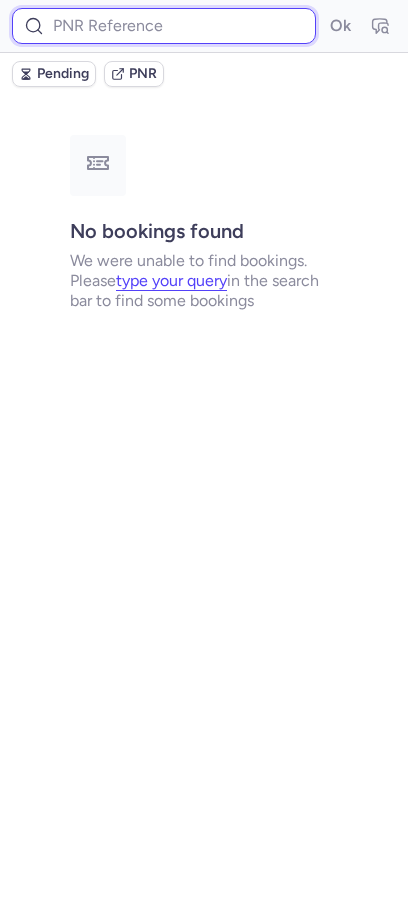 click at bounding box center [164, 26] 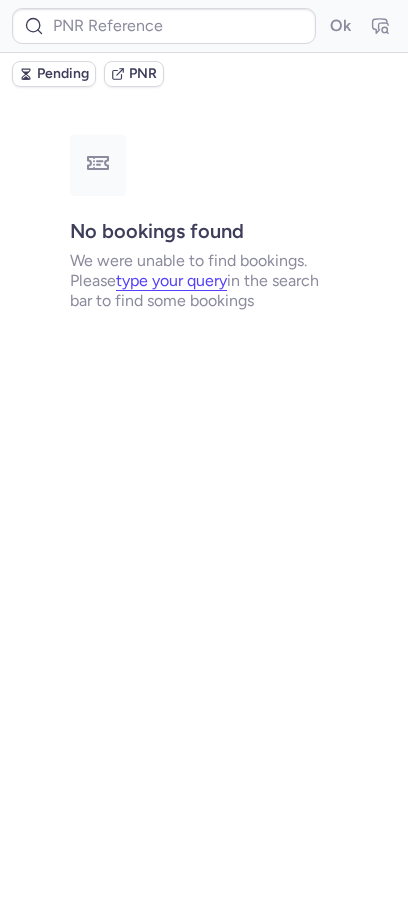 type on "CPPSQK" 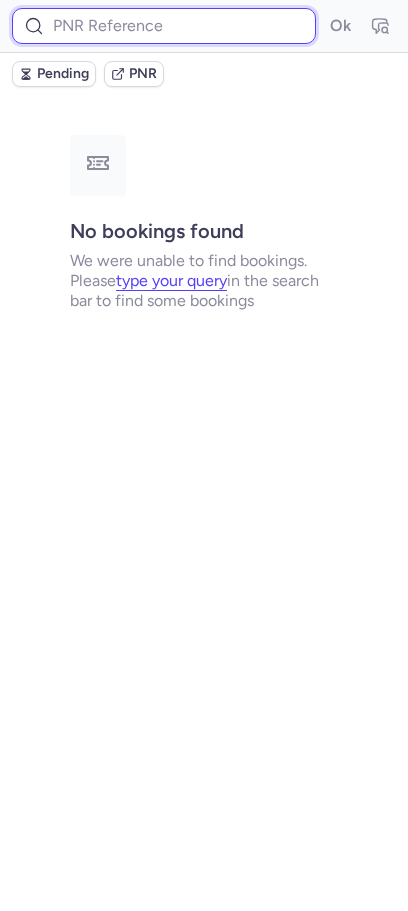 click at bounding box center (164, 26) 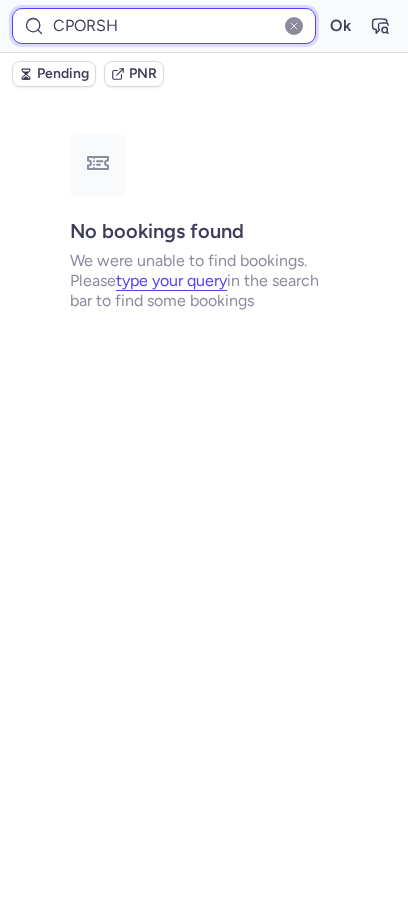 type on "CPORSH" 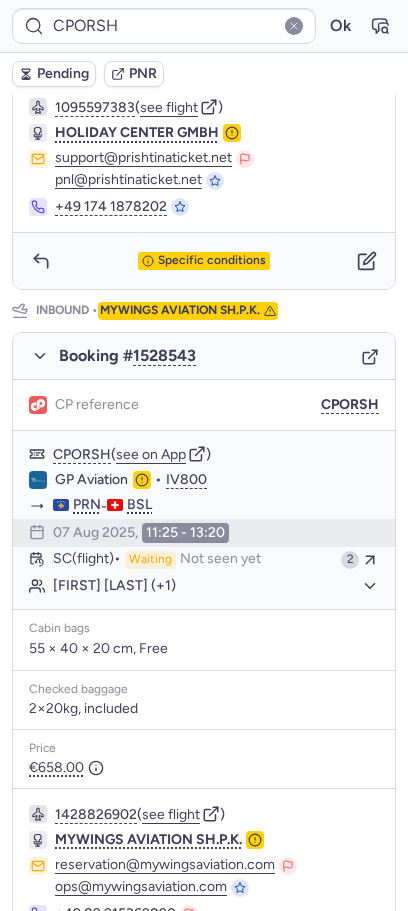 scroll, scrollTop: 872, scrollLeft: 0, axis: vertical 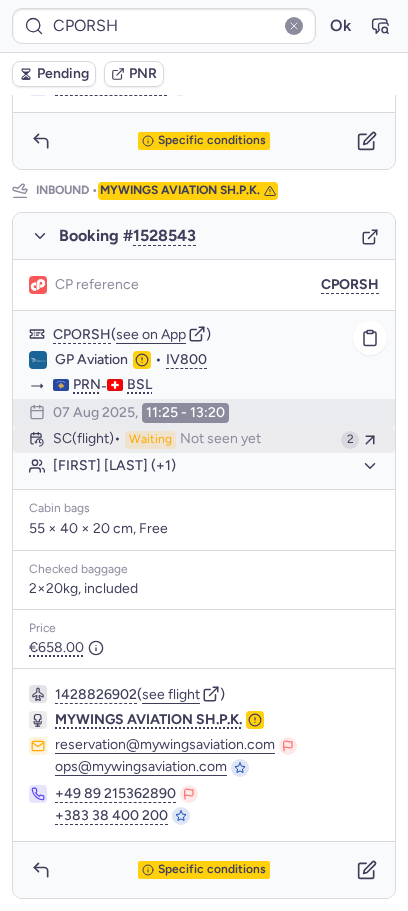 click on "2" at bounding box center (350, 440) 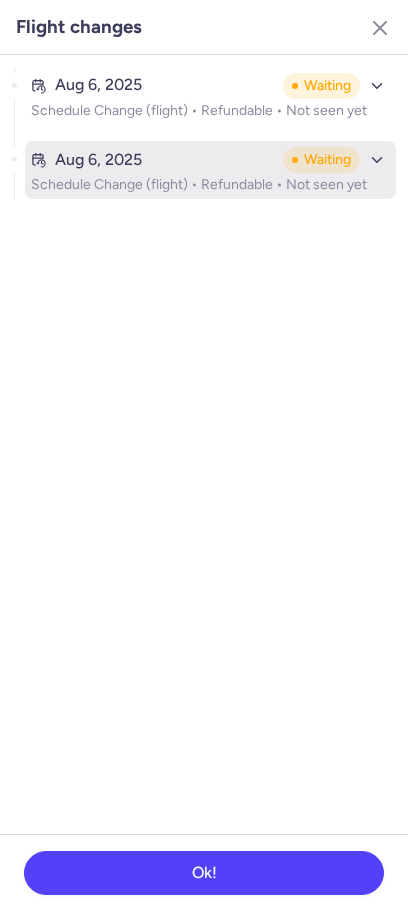 click on "Schedule Change (flight) • Refundable • Not seen yet" at bounding box center (210, 185) 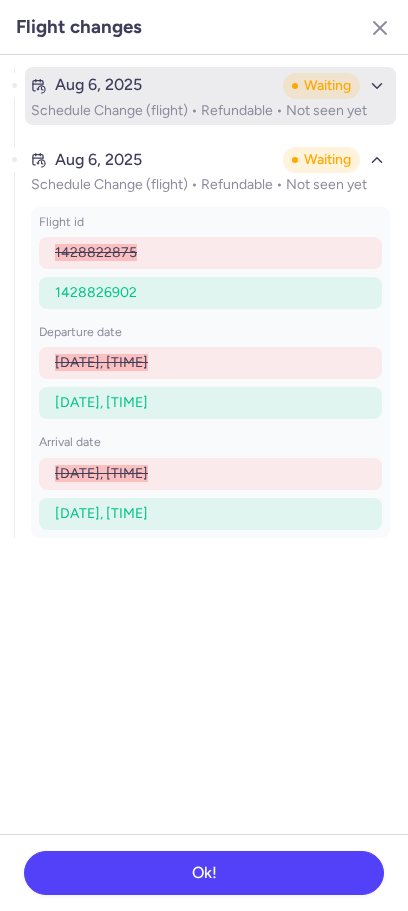 click on "Aug 6, 2025 Waiting Schedule Change (flight) • Refundable • Not seen yet" at bounding box center (210, 96) 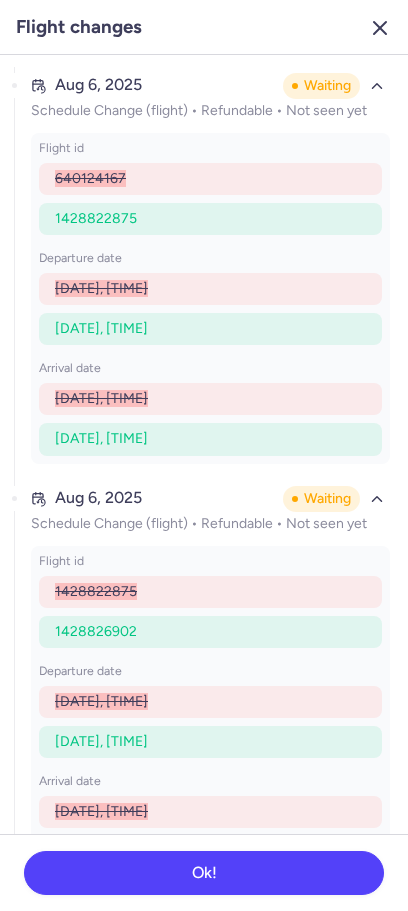 click 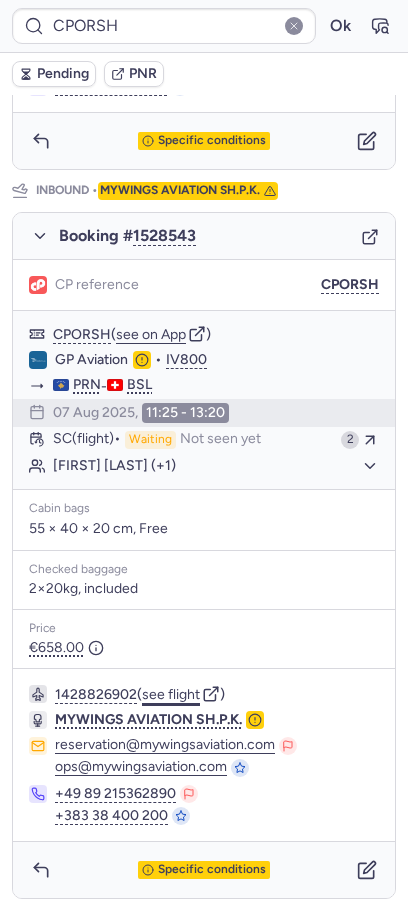 click on "see flight" 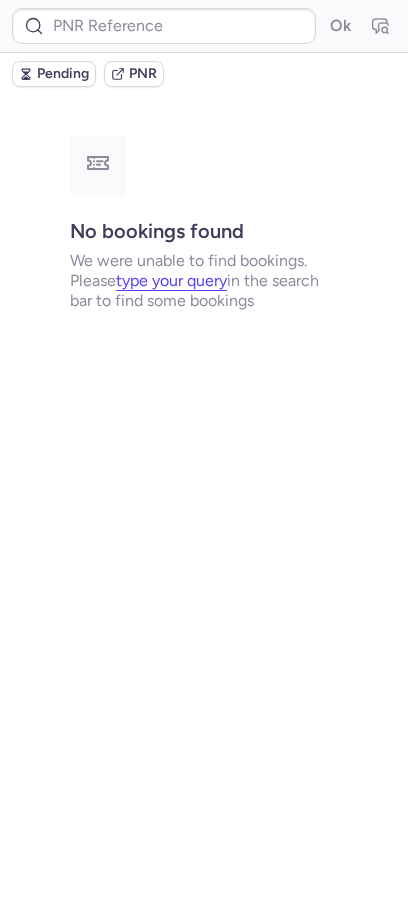 scroll, scrollTop: 0, scrollLeft: 0, axis: both 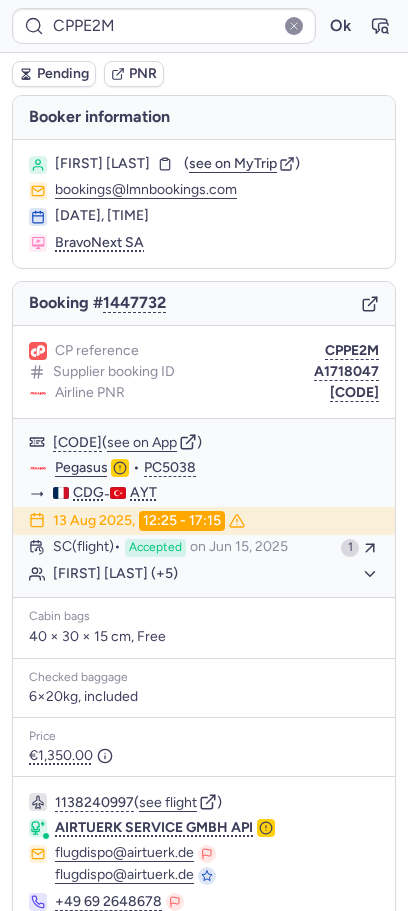 type on "CPQBB3" 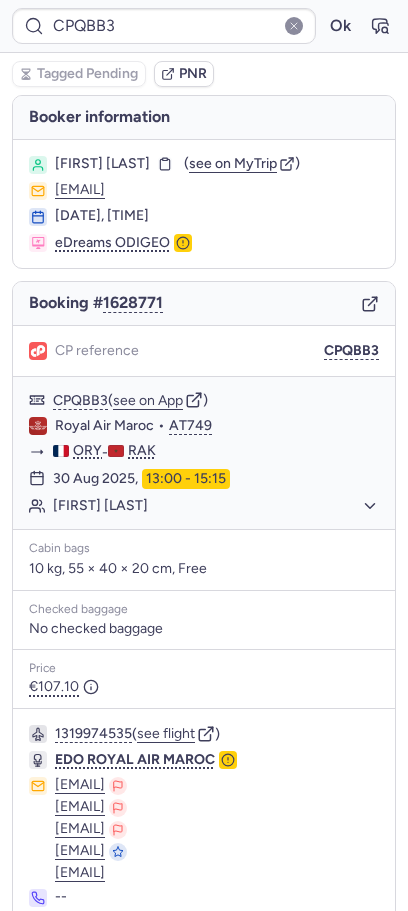 type 